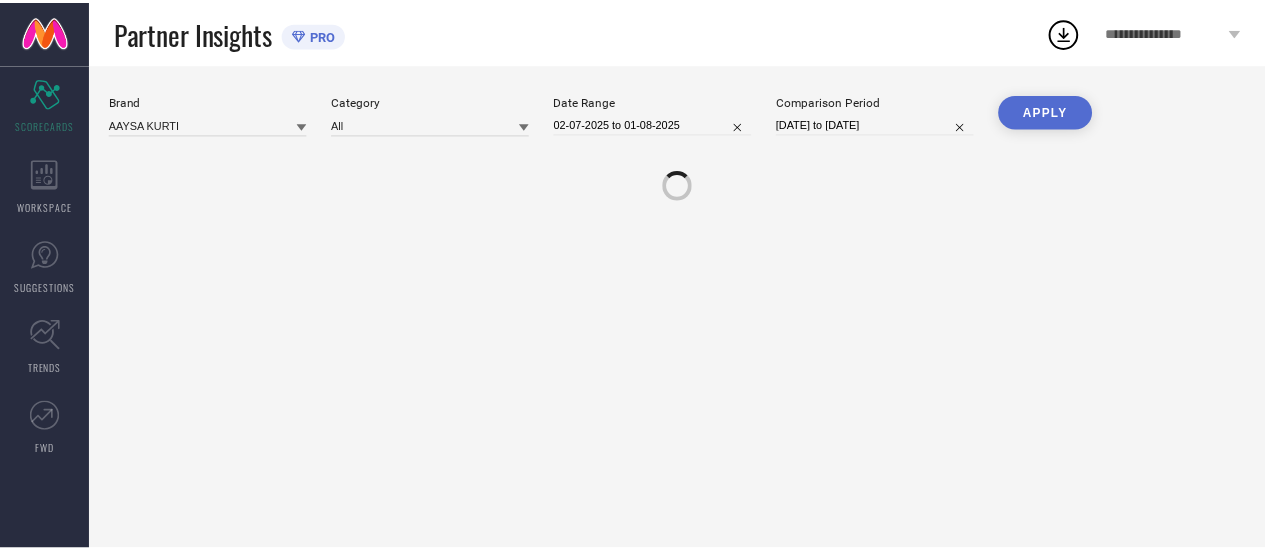 scroll, scrollTop: 0, scrollLeft: 0, axis: both 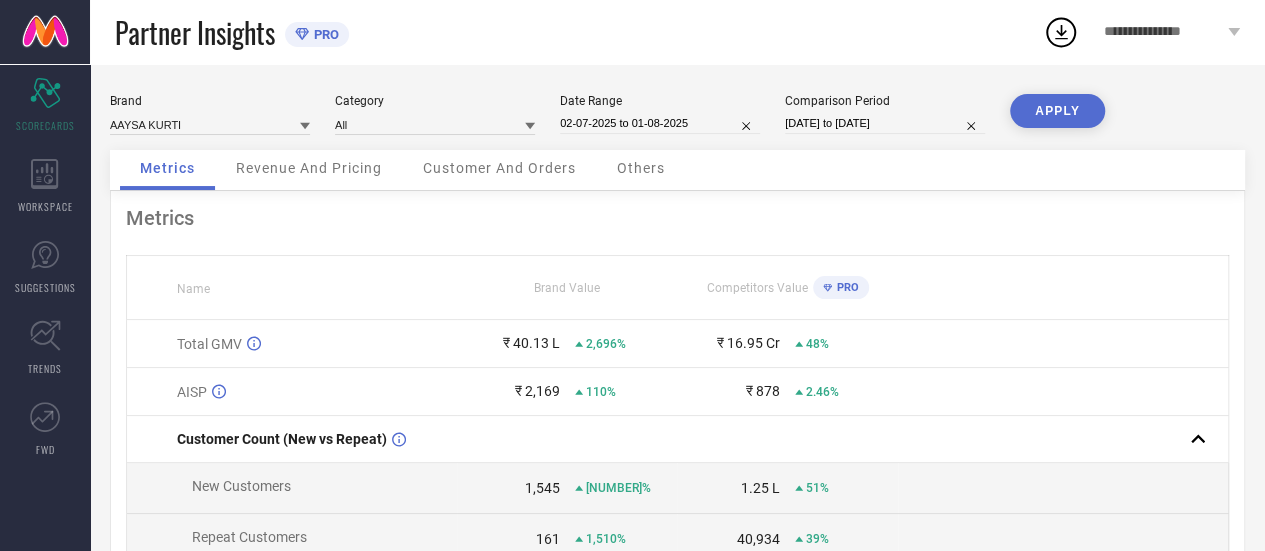 select on "6" 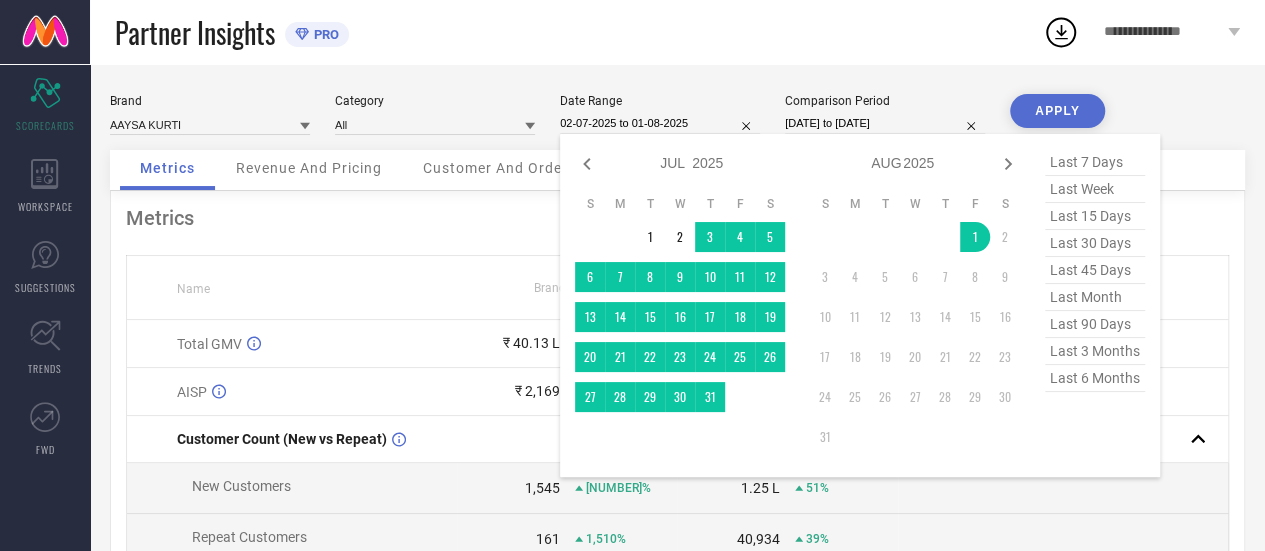 click on "02-07-2025 to 01-08-2025" at bounding box center (660, 123) 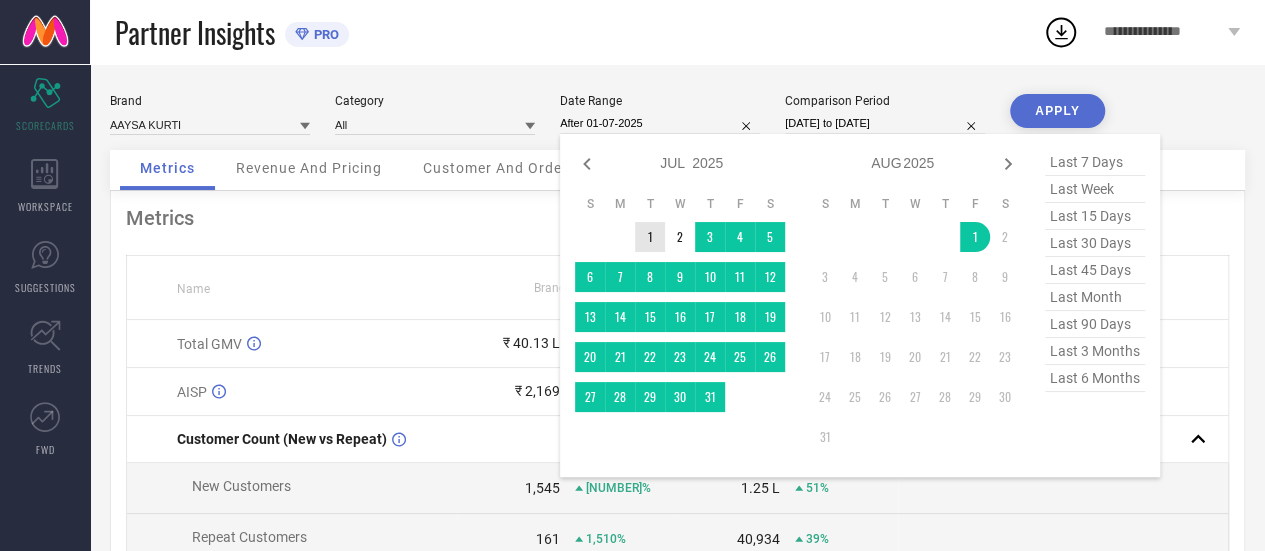 click on "1" at bounding box center [650, 237] 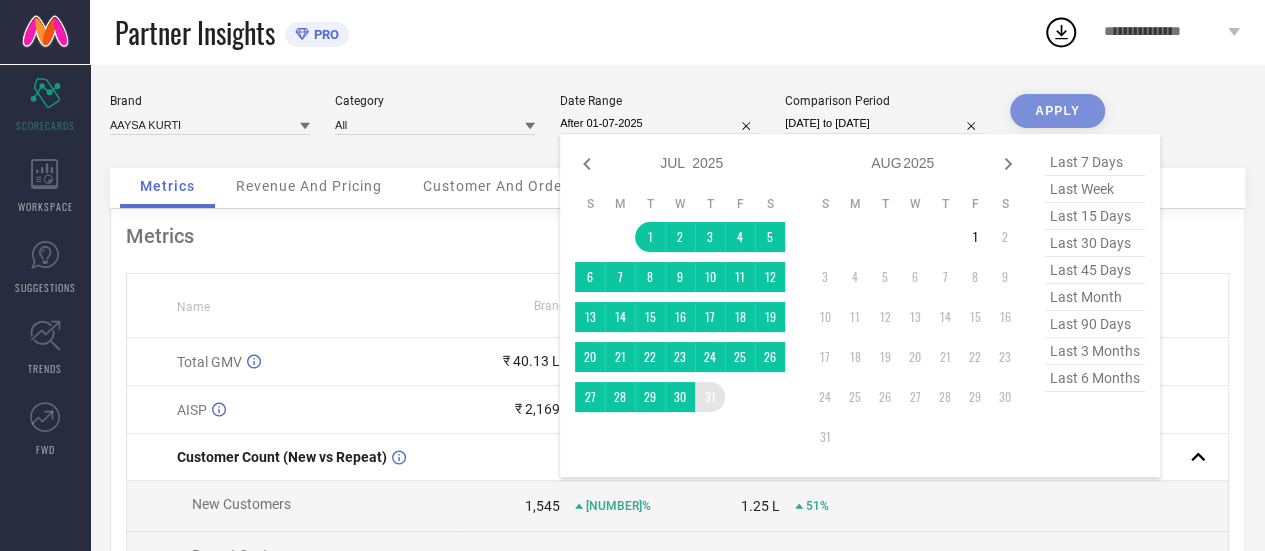 type on "01-07-2025 to 31-07-2025" 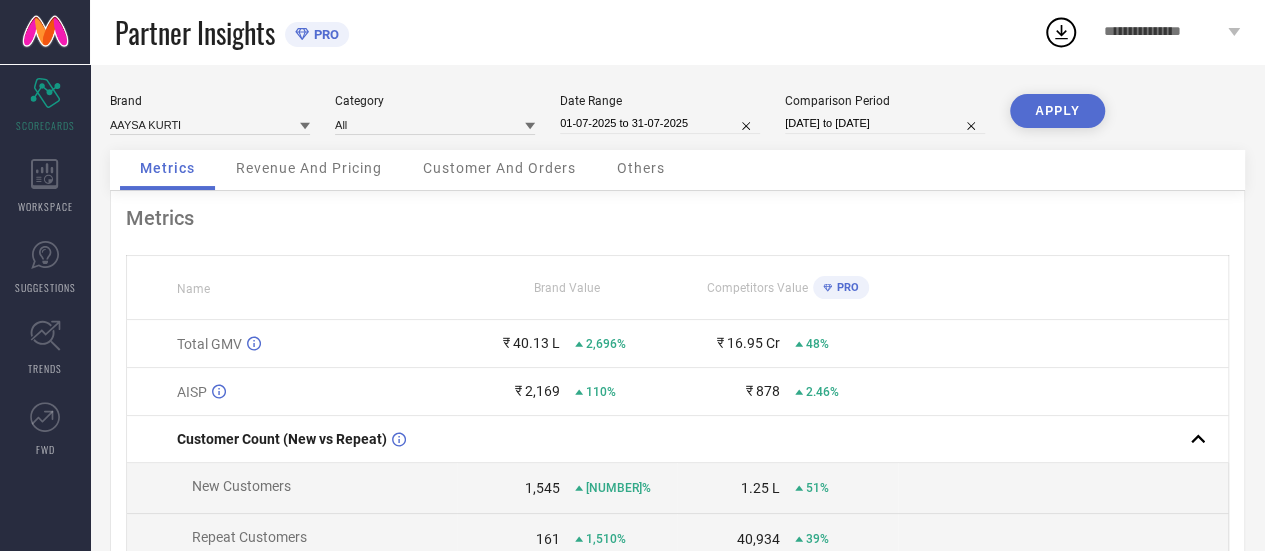 select on "6" 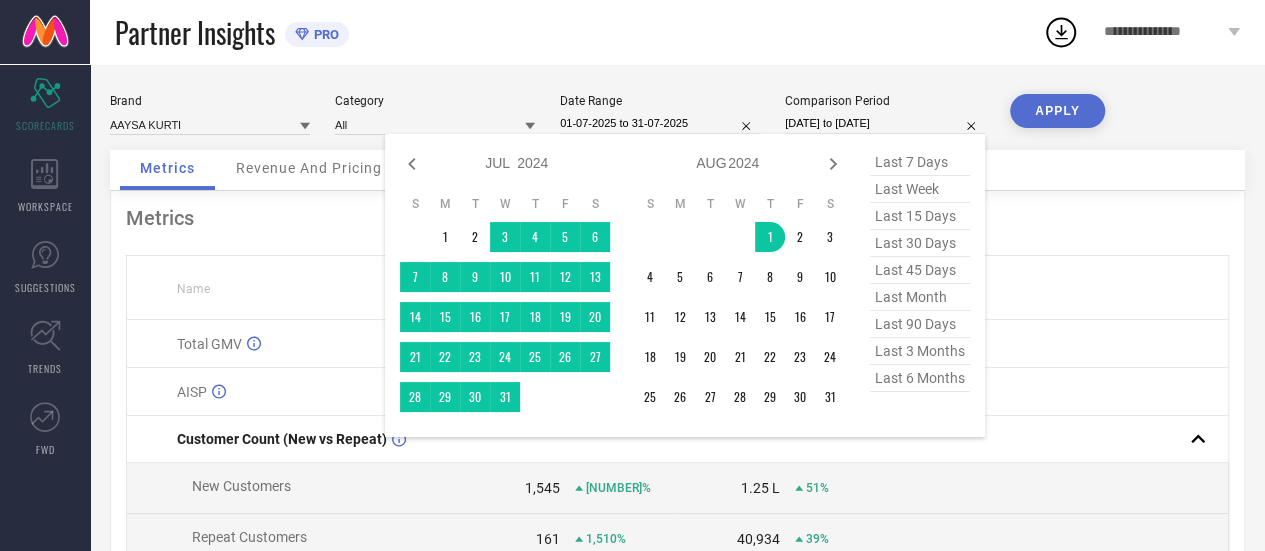 click on "[DATE] to [DATE]" at bounding box center (885, 123) 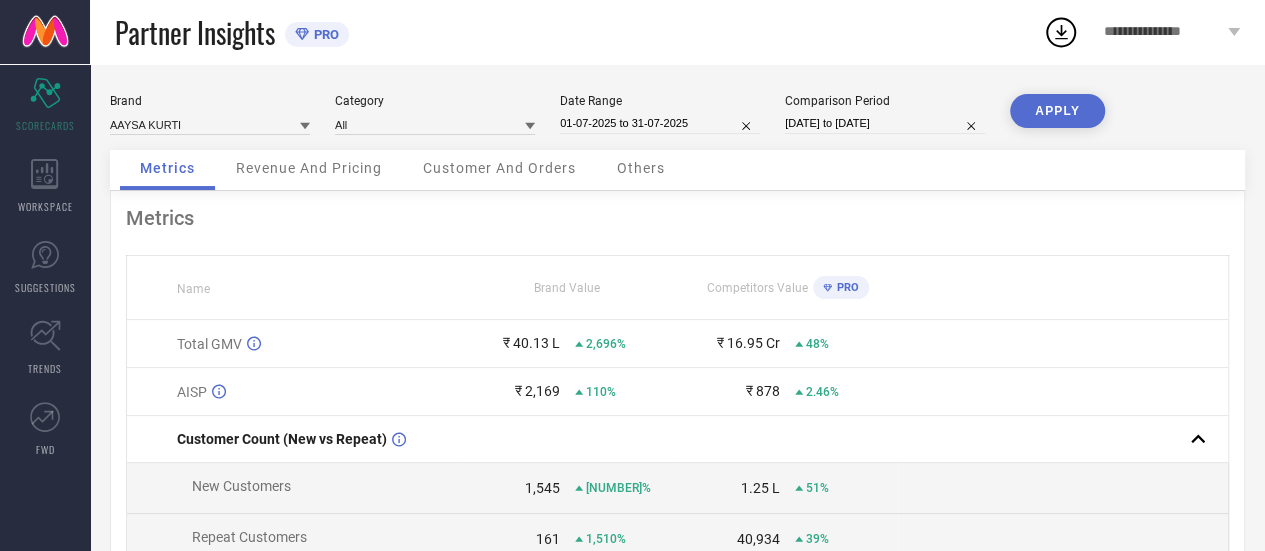 select on "6" 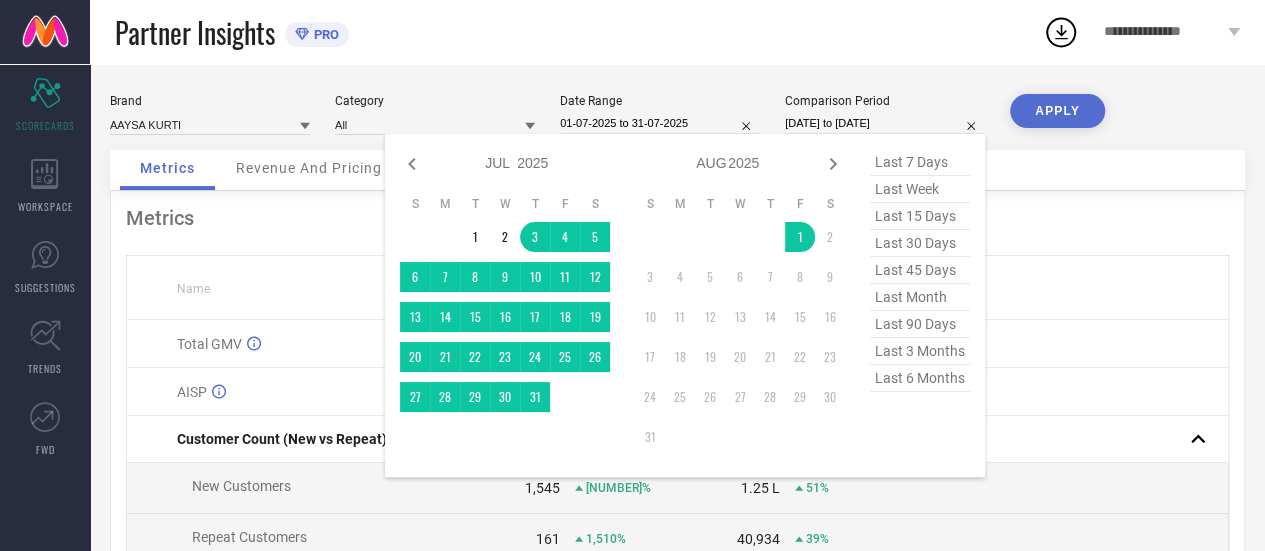 click on "[DATE] to [DATE]" at bounding box center [885, 123] 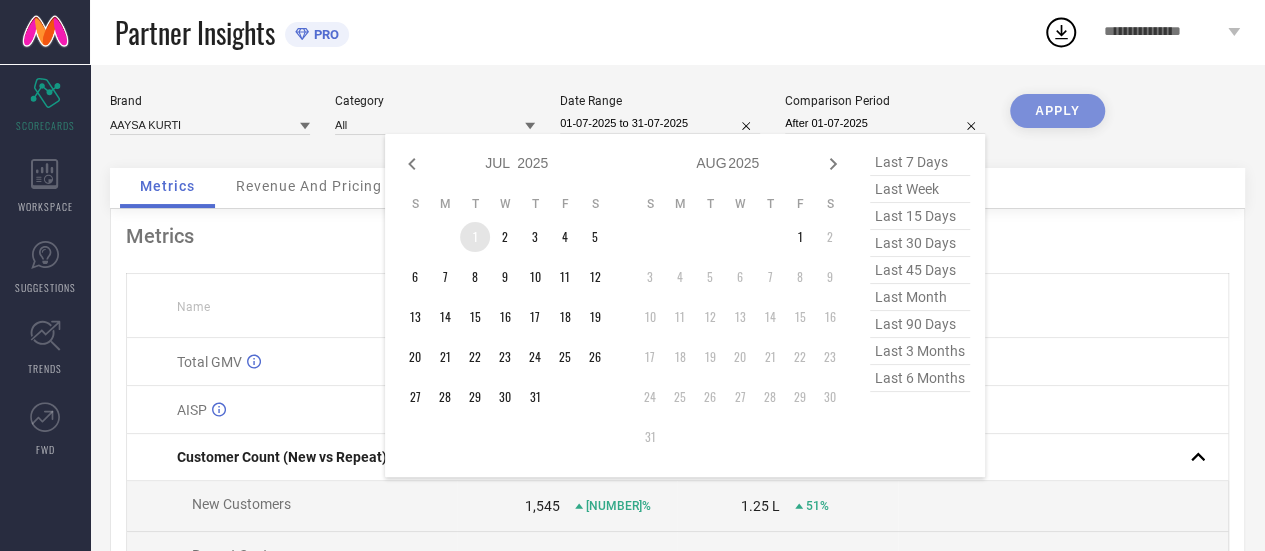 click on "1" at bounding box center (475, 237) 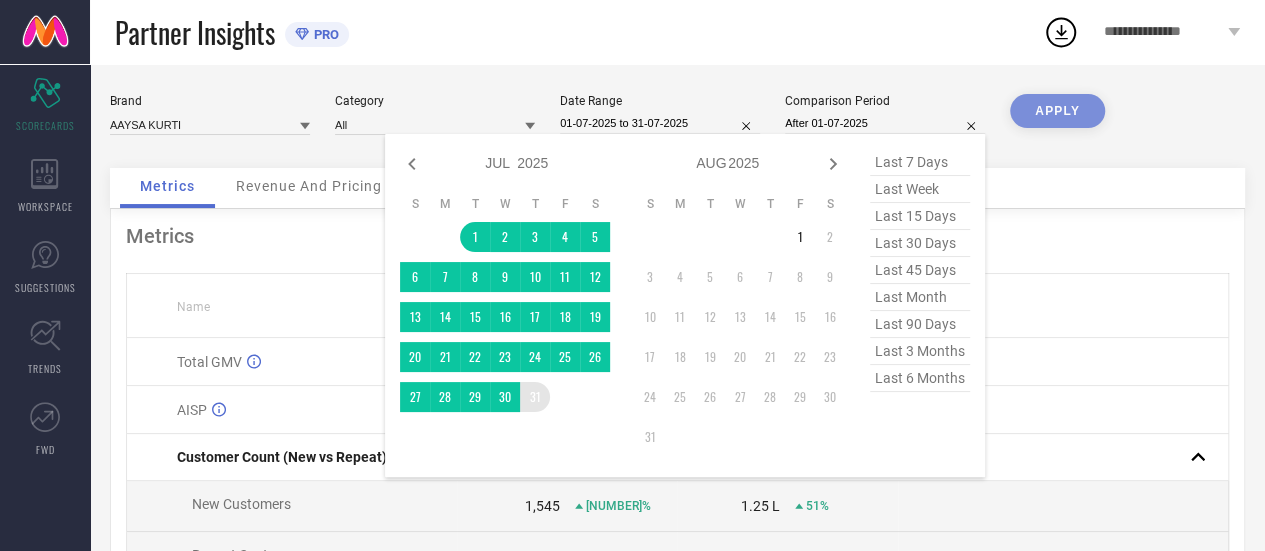 type on "01-07-2025 to 31-07-2025" 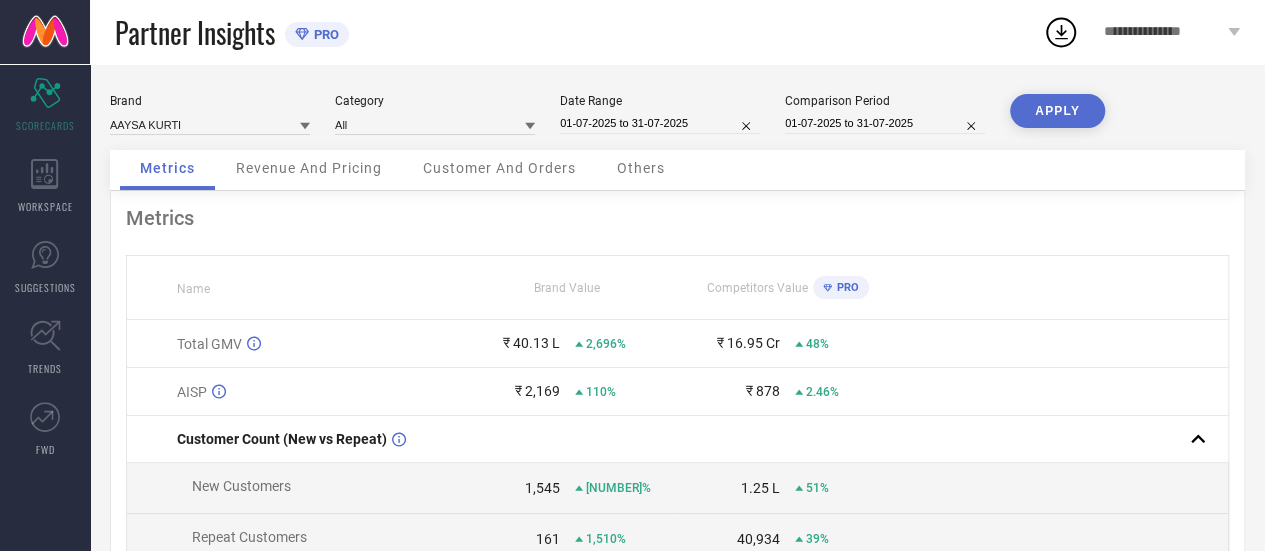 click on "APPLY" at bounding box center (1057, 111) 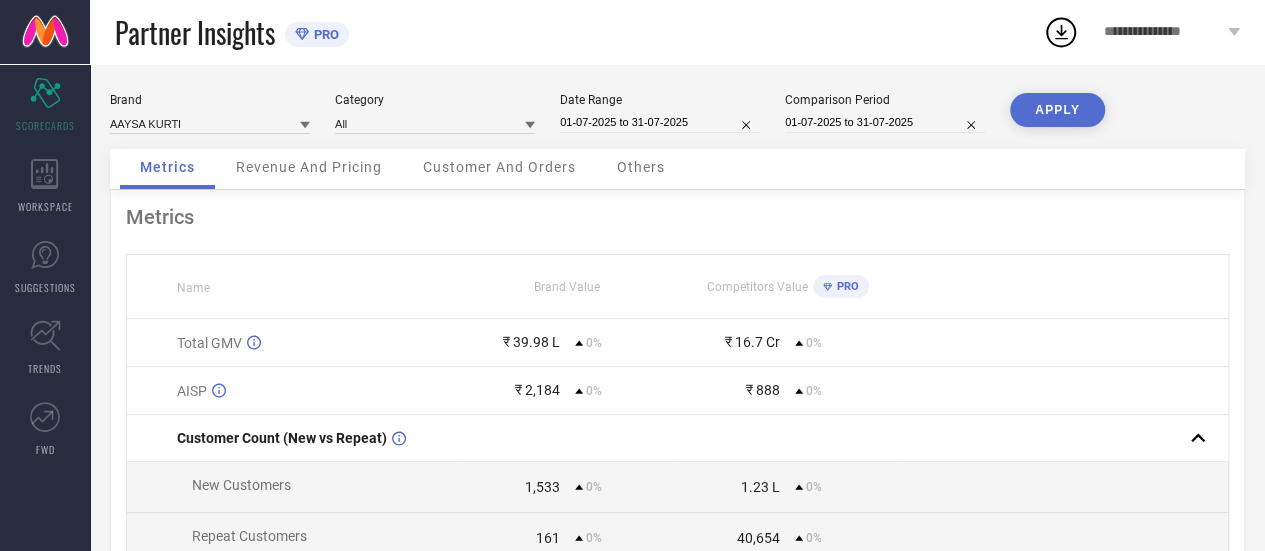 scroll, scrollTop: 0, scrollLeft: 0, axis: both 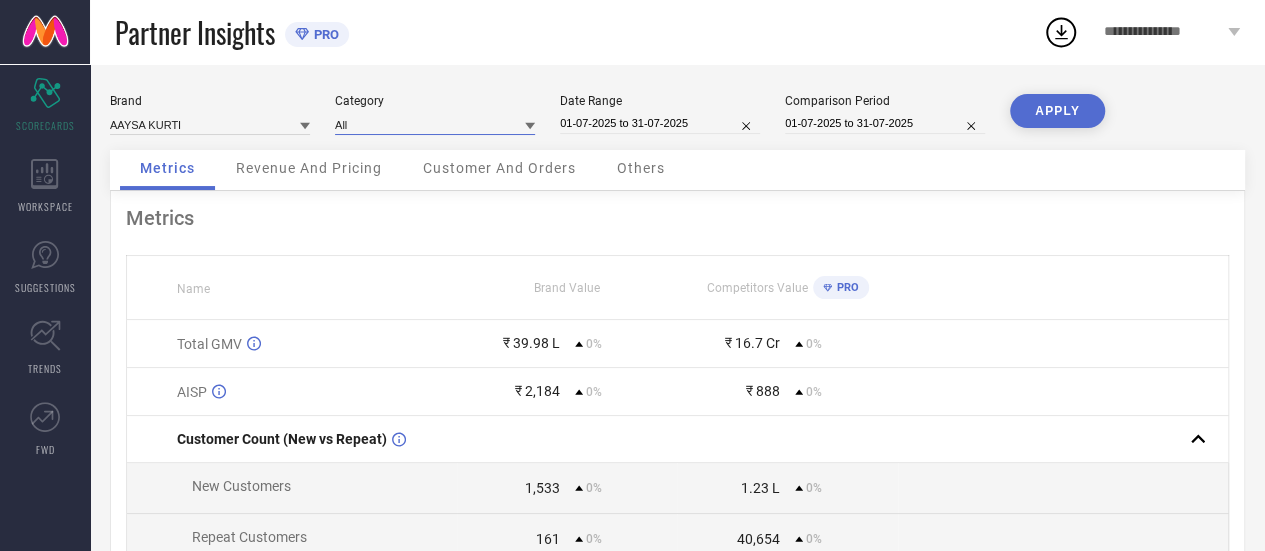 click at bounding box center (435, 124) 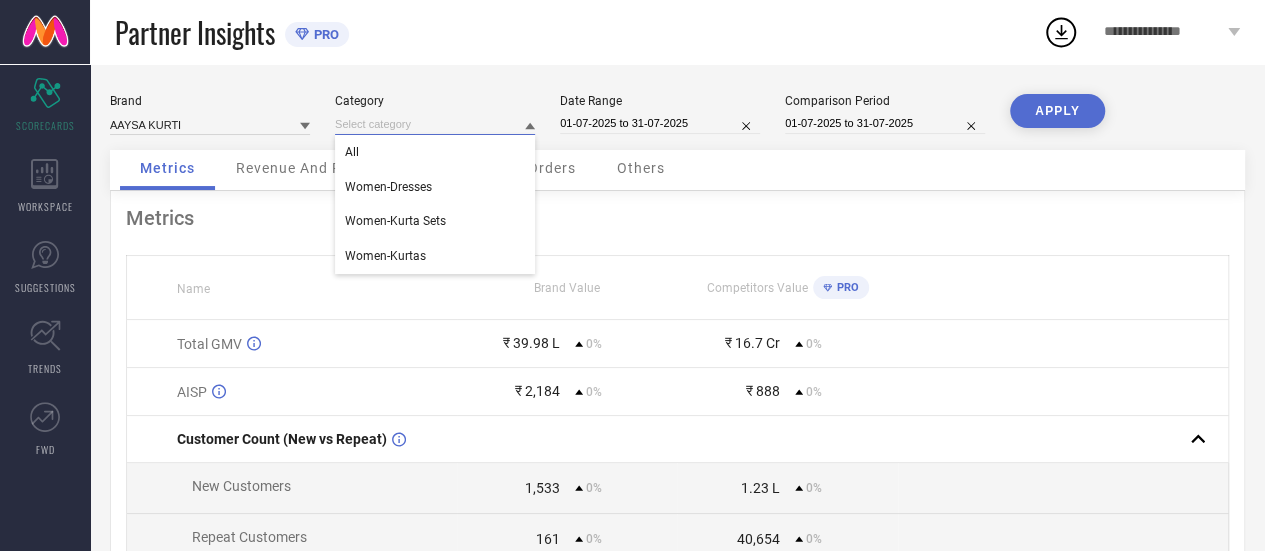 click at bounding box center [435, 124] 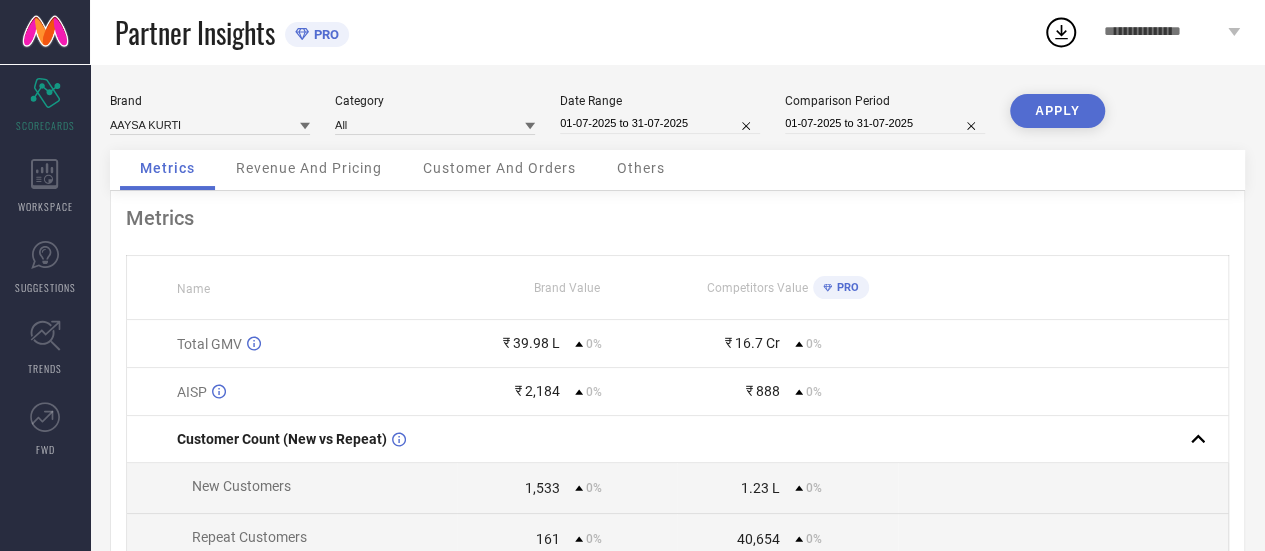 click on "Brand AAYSA KURTI Category All Date Range [DATE] to [DATE] Comparison Period [DATE] to [DATE] APPLY Metrics Revenue And Pricing Customer And Orders Others Metrics Name Brand Value   Competitors Value   PRO Total GMV ₹ [AMOUNT]   0% ₹ [AMOUNT]   0% AISP ₹ [NUMBER]   0% ₹ [NUMBER]   0% Customer Count (New vs Repeat)  New Customers [NUMBER]   0% [AMOUNT]   0% Repeat Customers [NUMBER]   0% [AMOUNT]   0% Total Order Count  [NUMBER]   0% [AMOUNT]   0% Basket Size  [NUMBER]   0% [NUMBER]   0% Return Percentage  [PERCENTAGE]   0% [PERCENTAGE]   0% Style Count  [NUMBER]   0% [NUMBER]   0%" at bounding box center (677, 449) 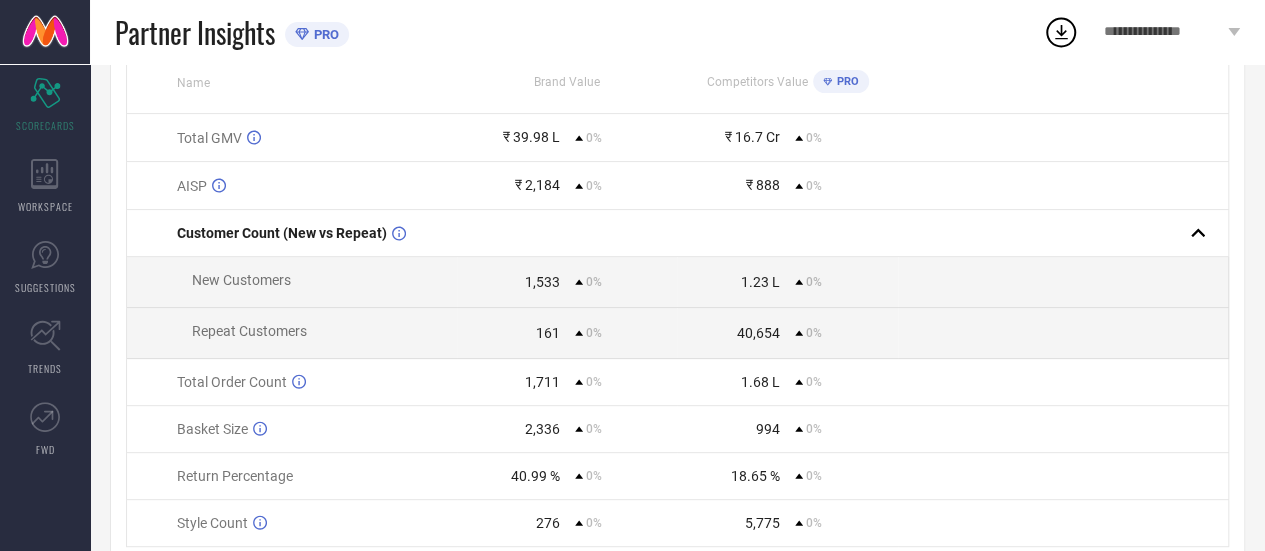 scroll, scrollTop: 199, scrollLeft: 0, axis: vertical 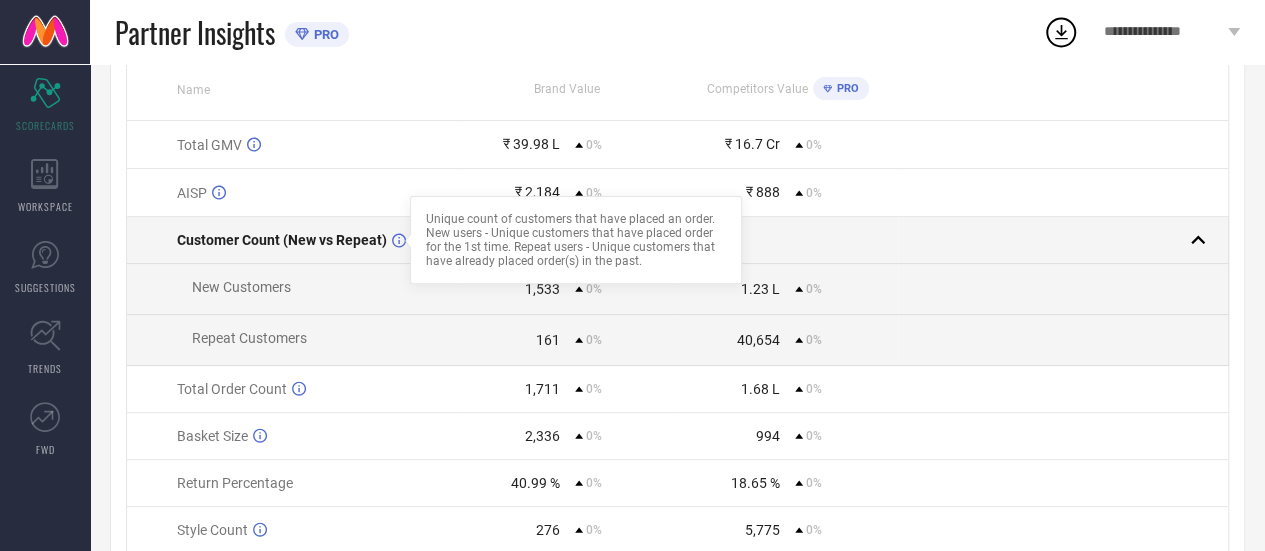 click 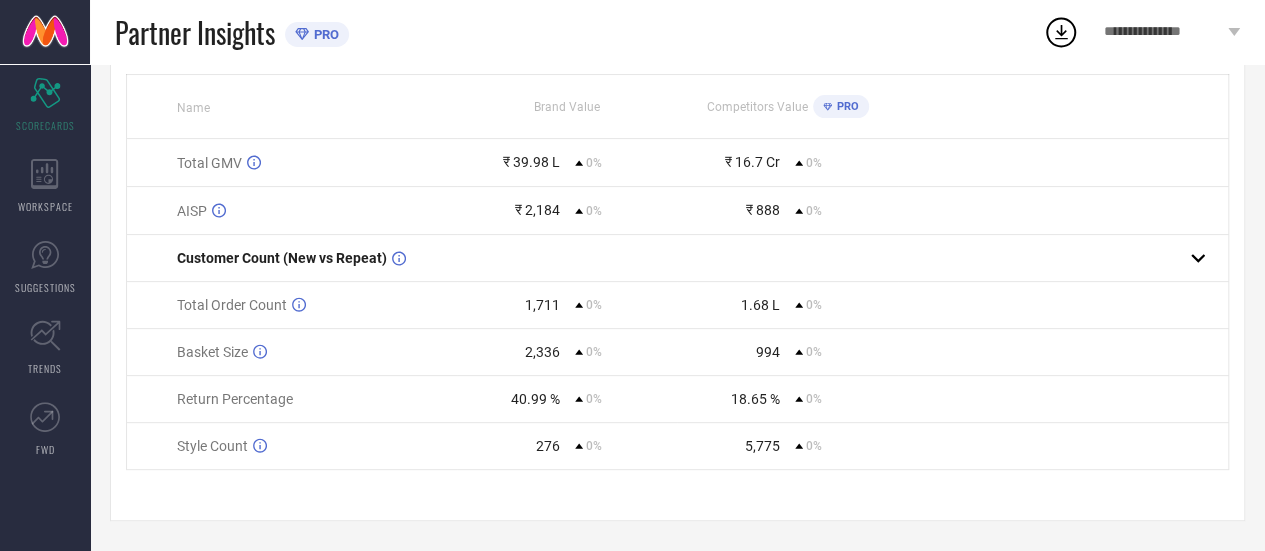 scroll, scrollTop: 182, scrollLeft: 0, axis: vertical 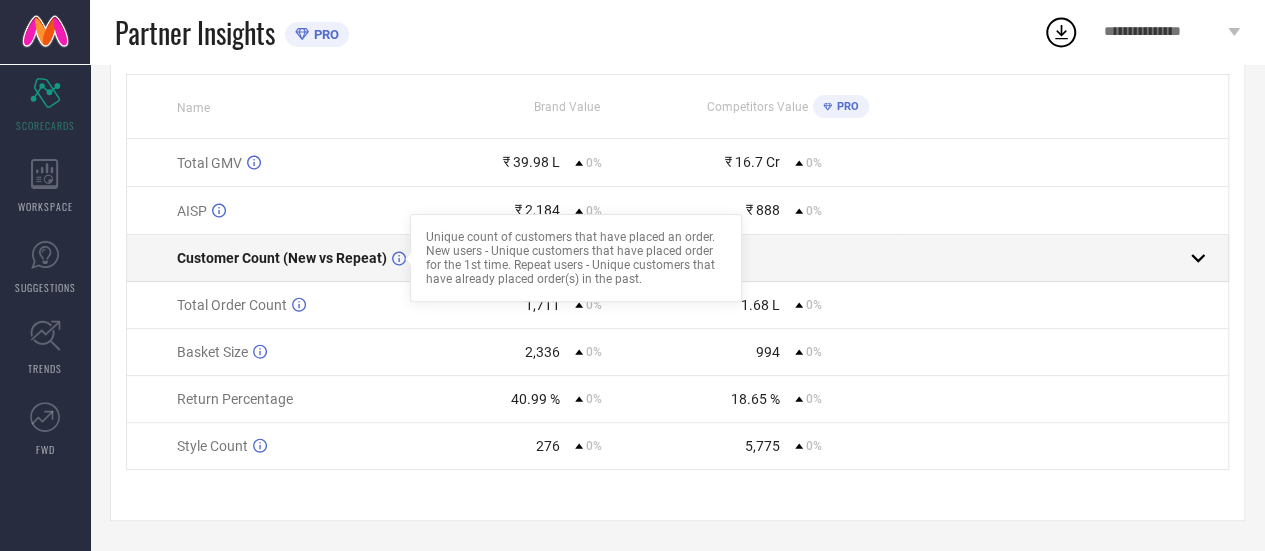 click 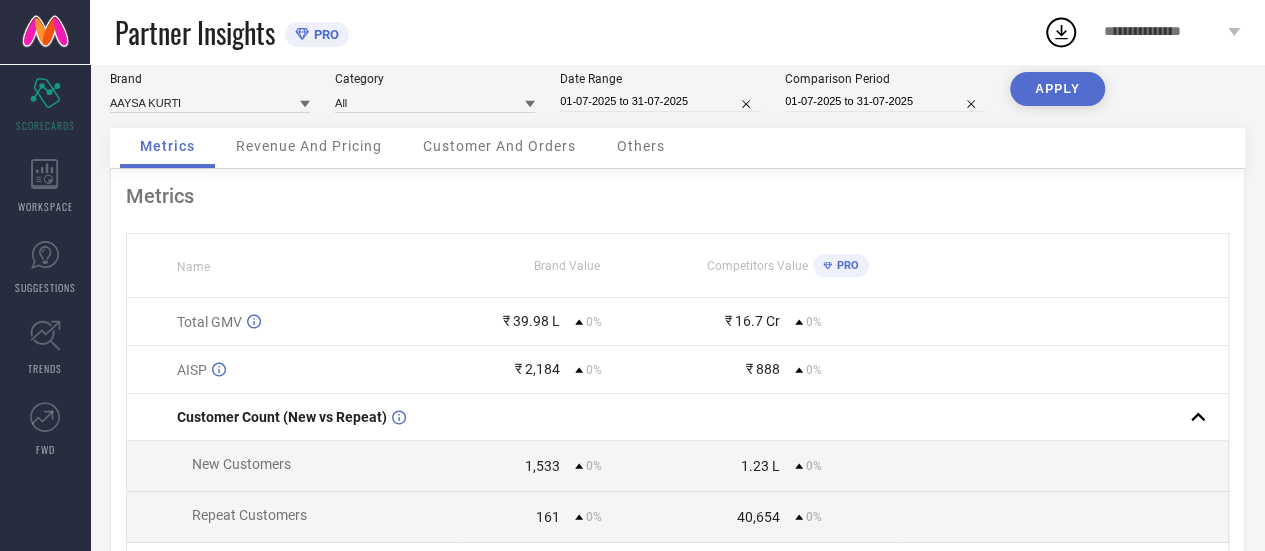 scroll, scrollTop: 0, scrollLeft: 0, axis: both 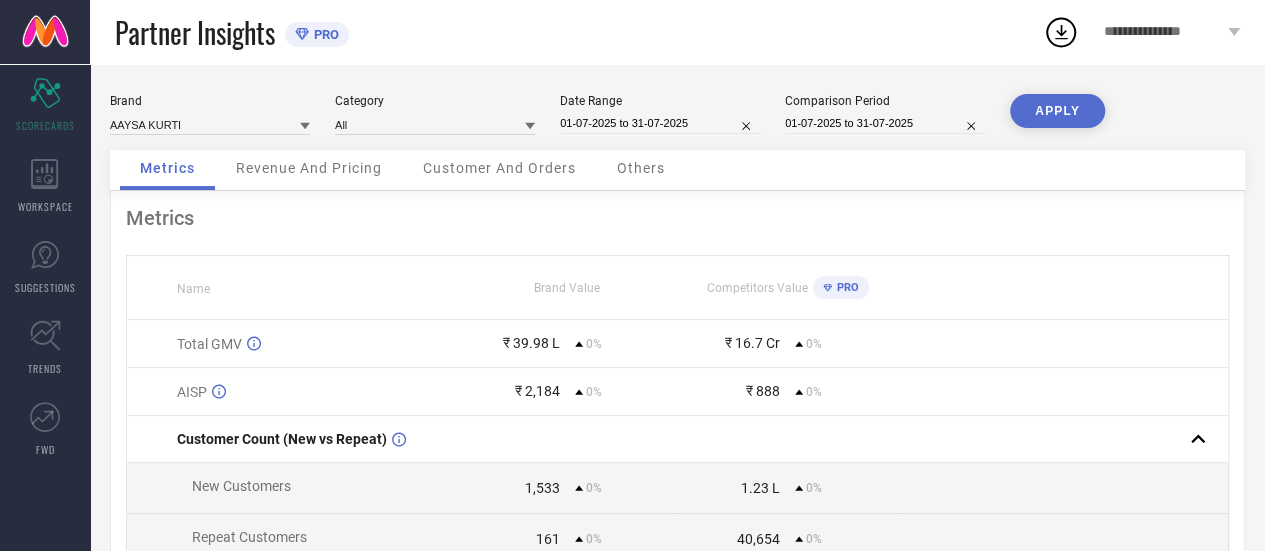 select on "6" 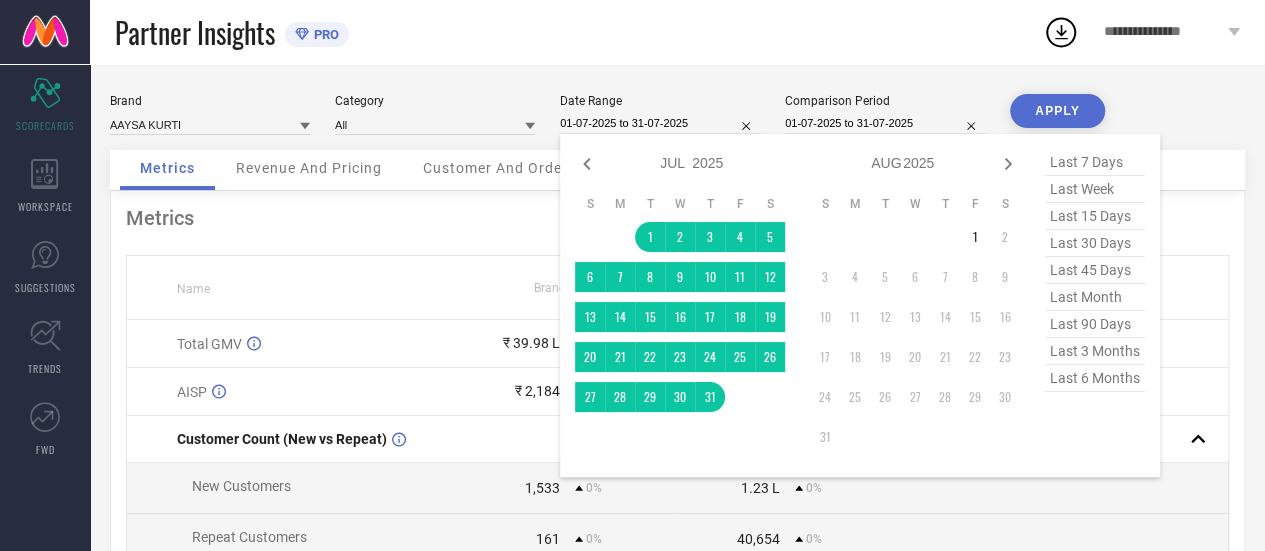 click on "01-07-2025 to 31-07-2025" at bounding box center [660, 123] 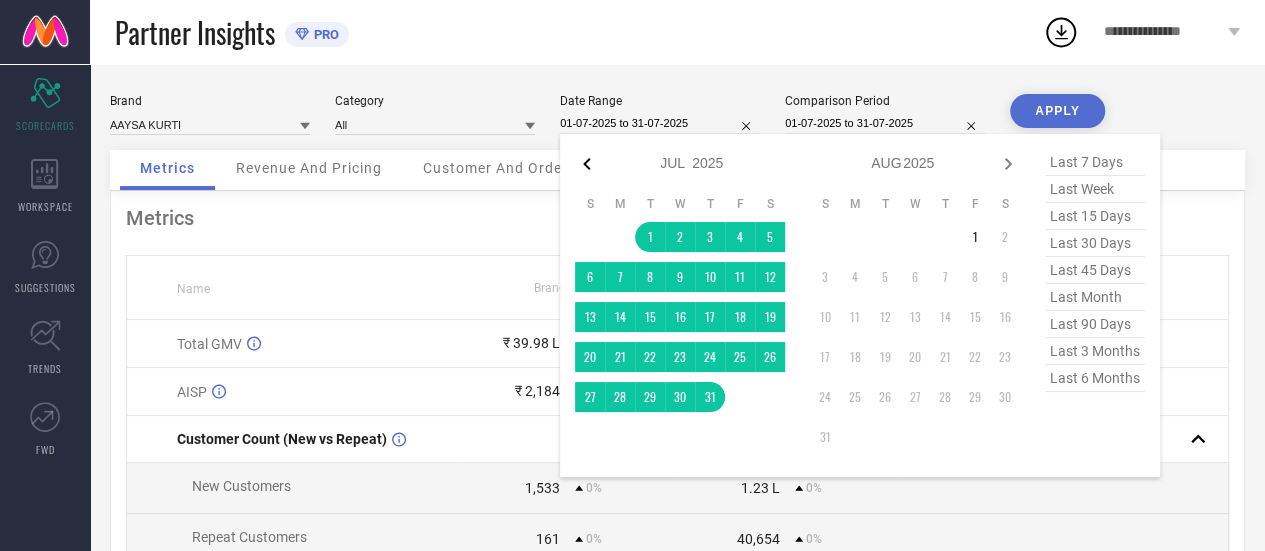 click 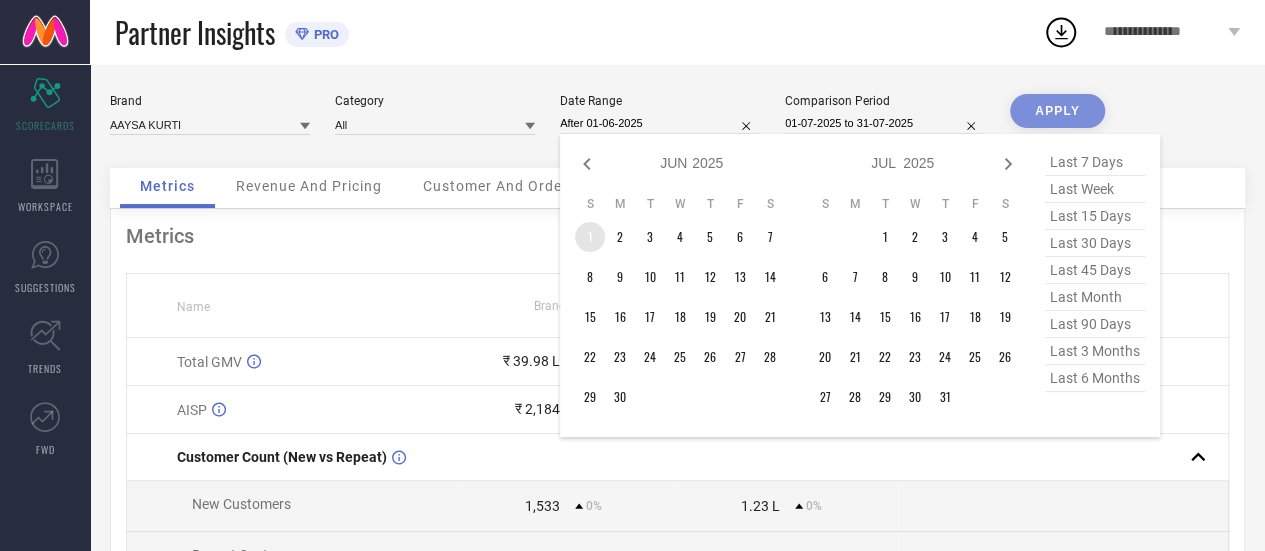 click on "1" at bounding box center [590, 237] 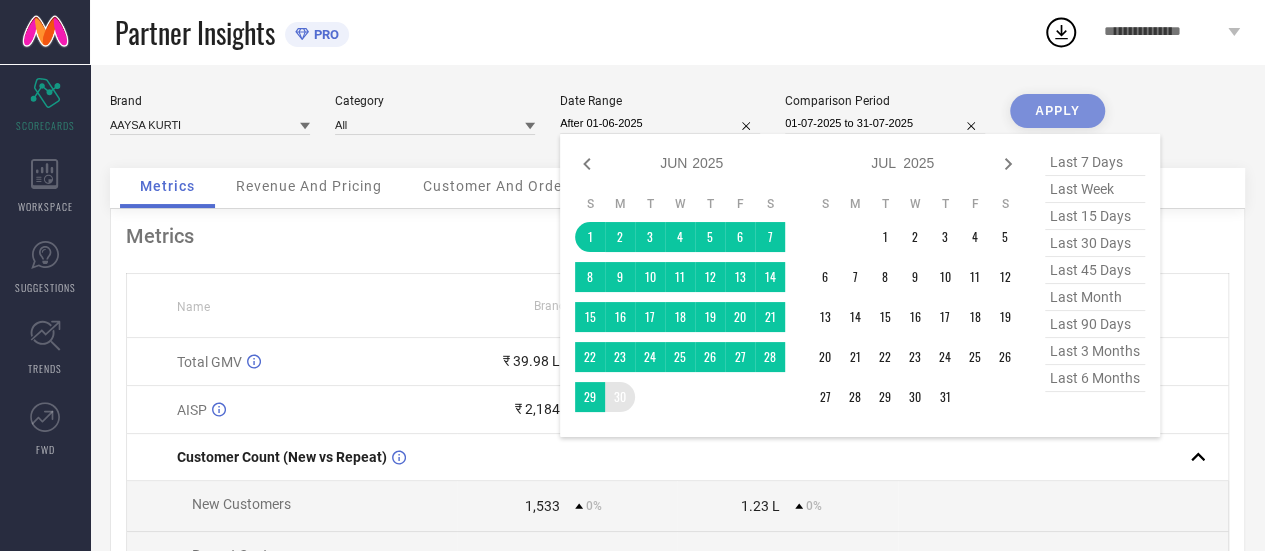 click on "S M T W T F S 1 2 3 4 5 6 7 8 9 10 11 12 13 14 15 16 17 18 19 20 21 22 23 24 25 26 27 28 29 30" at bounding box center (680, 304) 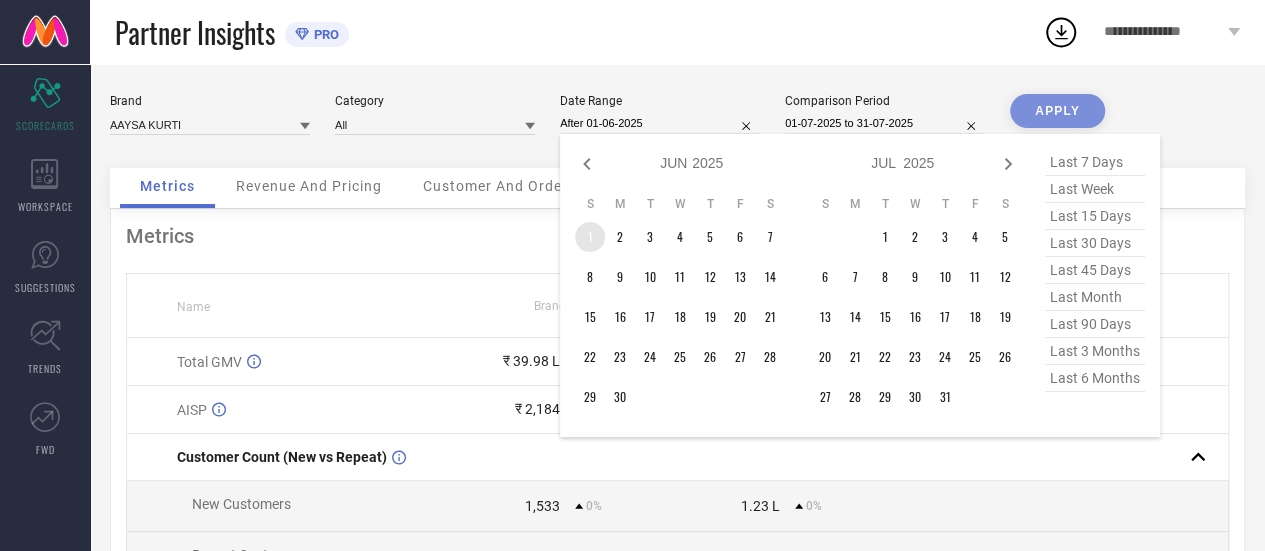 type on "[DATE] to [DATE]" 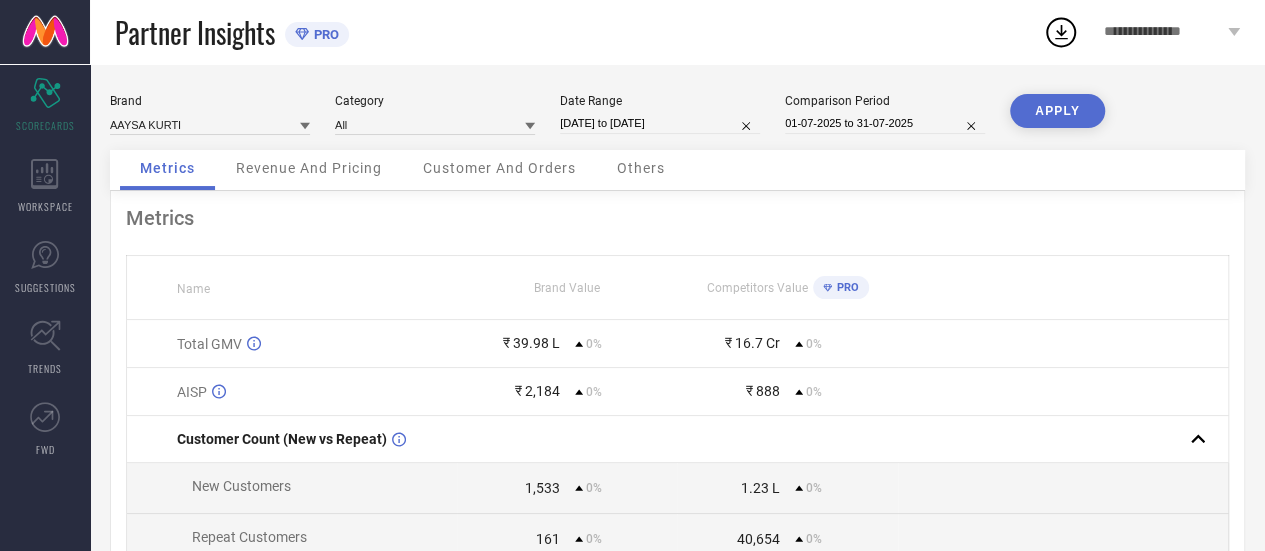 select on "5" 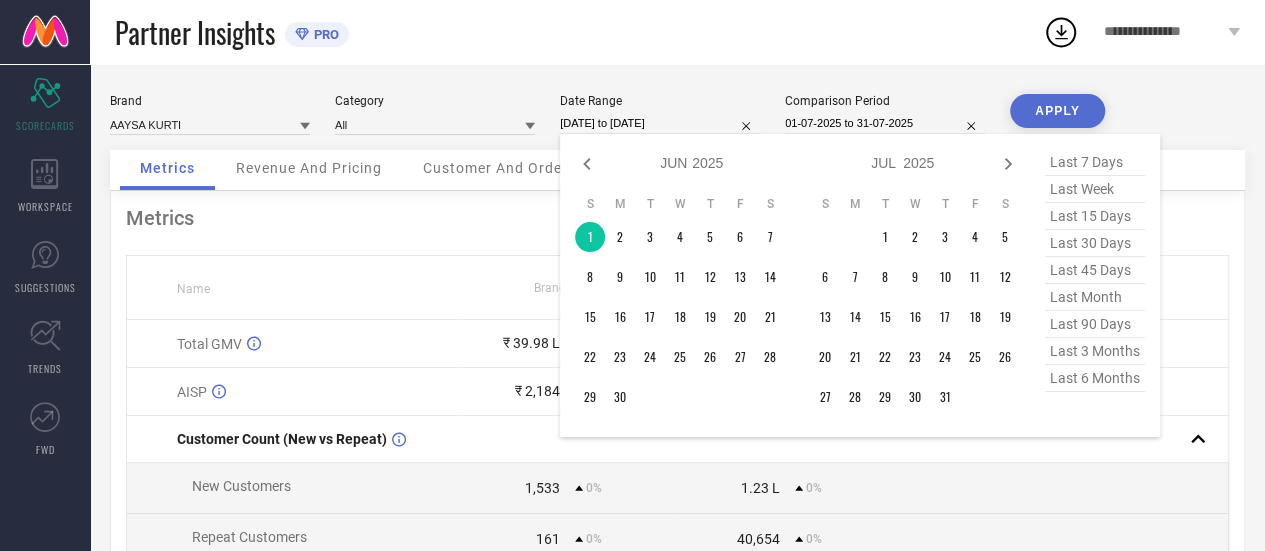 click on "[DATE] to [DATE]" at bounding box center (660, 123) 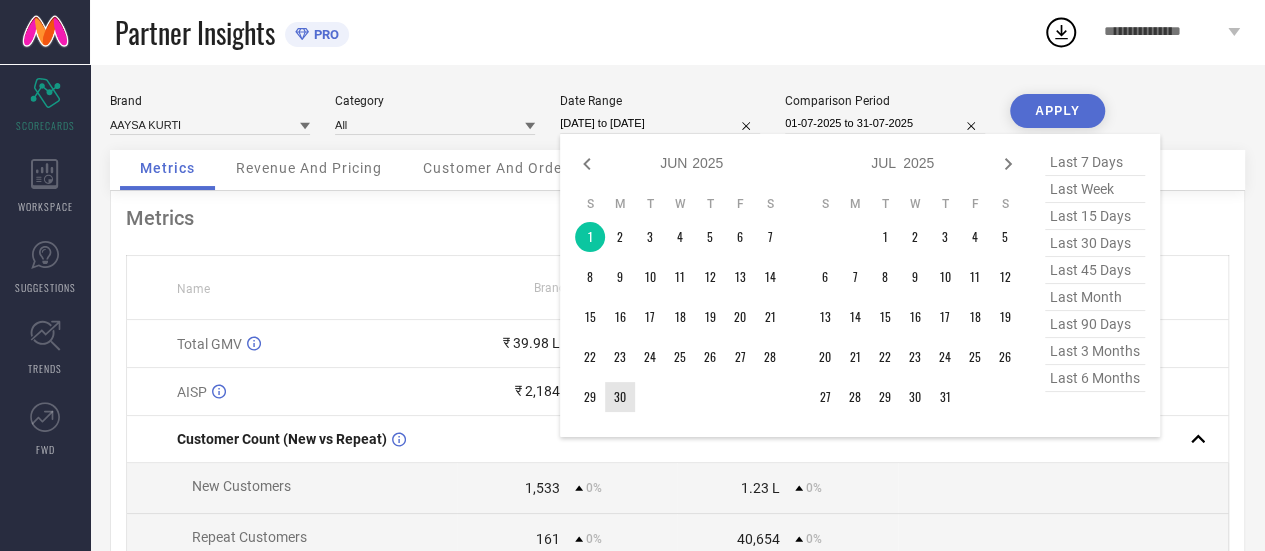 type on "After 30-06-2025" 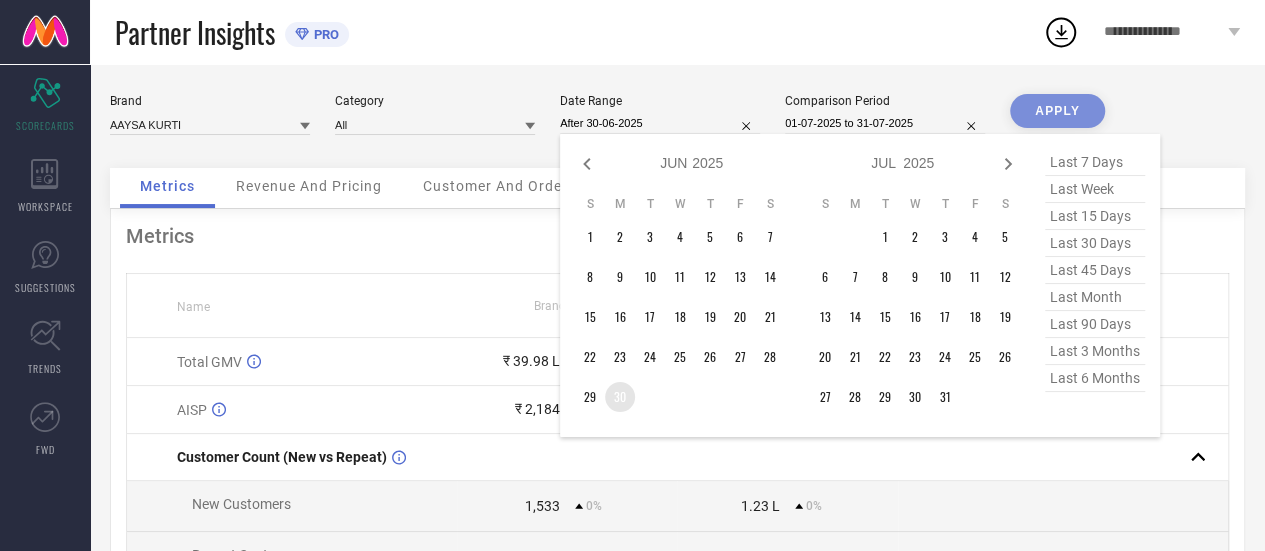 click on "30" at bounding box center (620, 397) 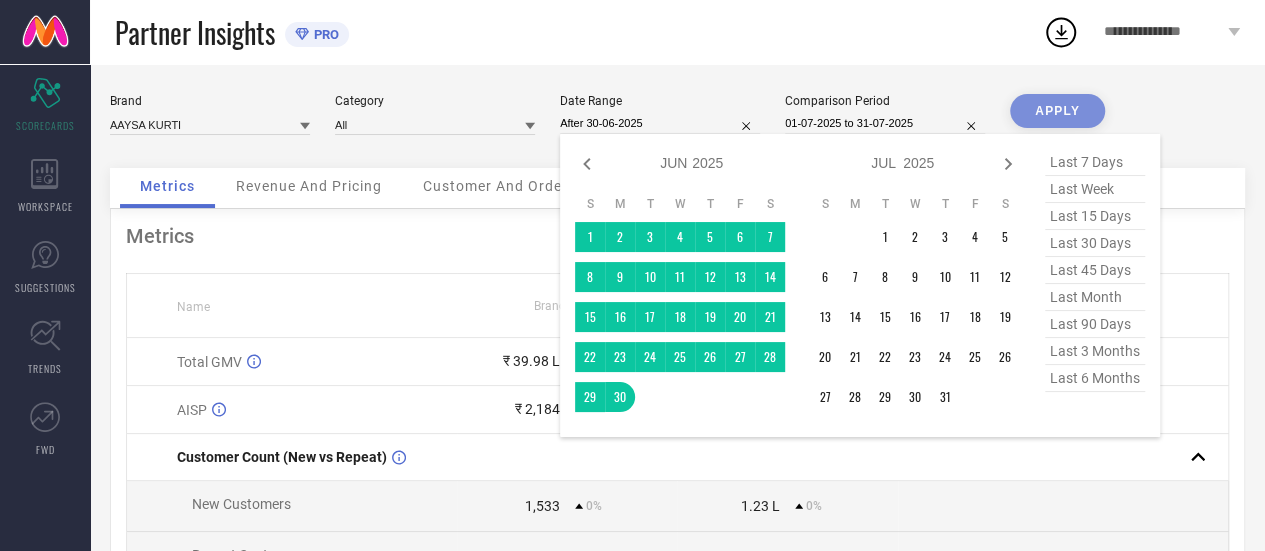 click on "Brand AAYSA KURTI Category All Date Range After [DATE] Jan Feb Mar Apr May Jun Jul Aug Sep Oct Nov Dec 2015 2016 2017 2018 2019 2020 2021 2022 2023 2024 2025 2026 2027 2028 2029 2030 2031 2032 2033 2034 S M T W T F S 1 2 3 4 5 6 7 8 9 10 11 12 13 14 15 16 17 18 19 20 21 22 23 24 25 26 27 28 29 30 Jan Feb Mar Apr May Jun Jul Aug Sep Oct Nov Dec 2015 2016 2017 2018 2019 2020 2021 2022 2023 2024 2025 2026 2027 2028 2029 2030 2031 2032 2033 2034 S M T W T F S 1 2 3 4 5 6 7 8 9 10 11 12 13 14 15 16 17 18 19 20 21 22 23 24 25 26 27 28 29 30 31 last 7 days last week last 15 days last 30 days last 45 days last month last 90 days last 3 months last 6 months Both start and end date are required Comparison Period [DATE] to [DATE] APPLY Metrics Revenue And Pricing Customer And Orders Others Metrics Name Brand Value   Competitors Value   PRO Total GMV ₹ [AMOUNT]   0% ₹ [AMOUNT]   0% AISP ₹ [NUMBER]   0% ₹ [NUMBER]   0% Customer Count (New vs Repeat)  New Customers [NUMBER]   0% [AMOUNT]   0% Repeat Customers [NUMBER]   0%" at bounding box center (677, 458) 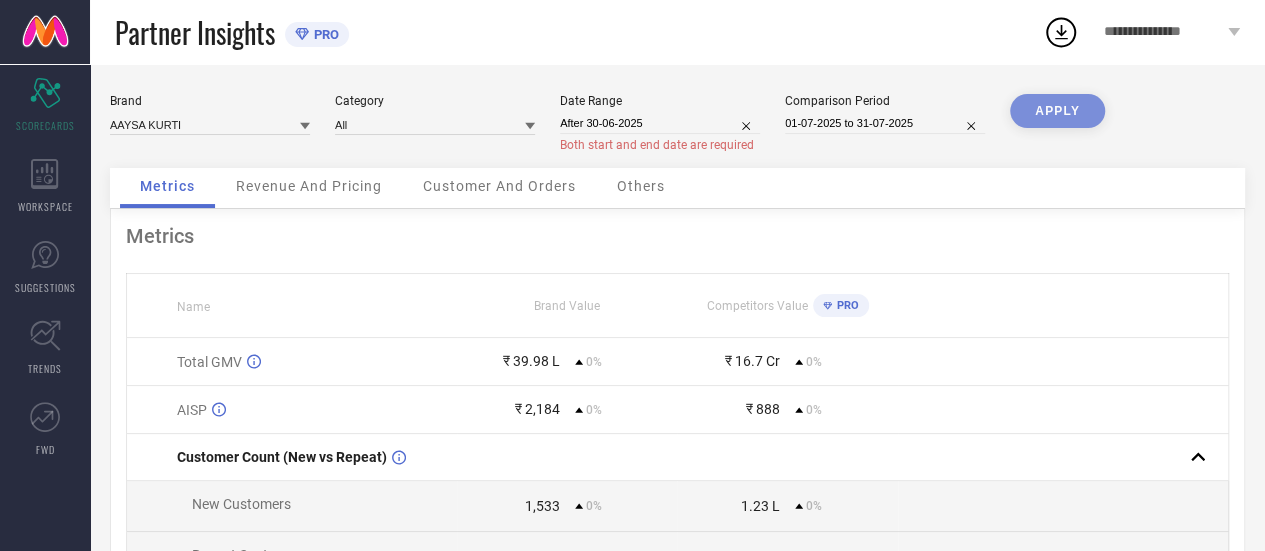 select on "5" 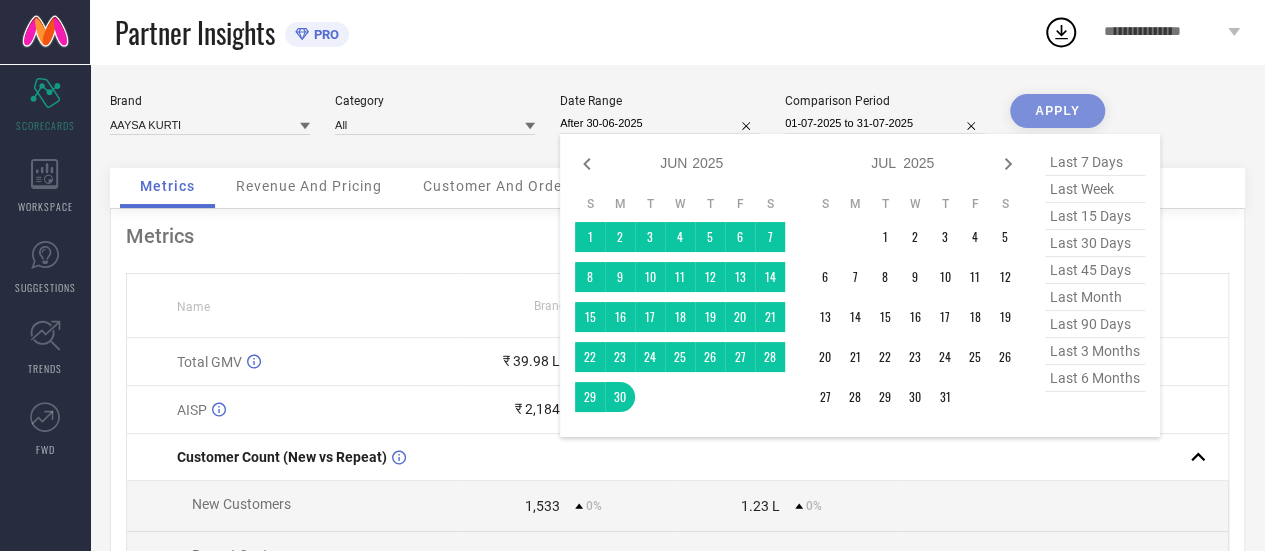 click on "After 30-06-2025" at bounding box center [660, 123] 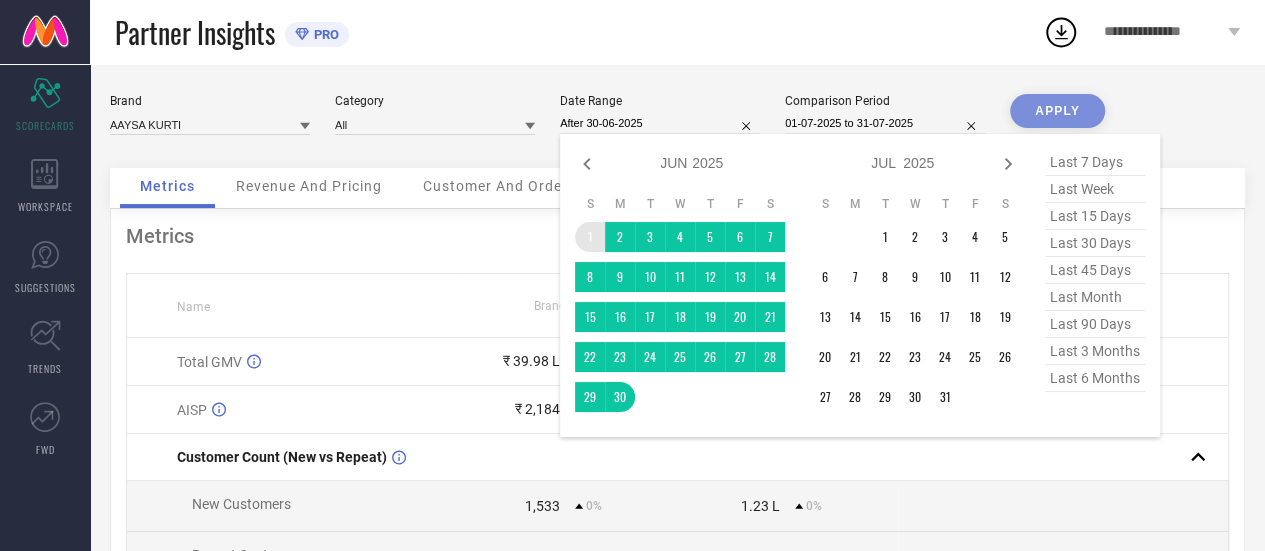 type on "01-06-2025 to 30-06-2025" 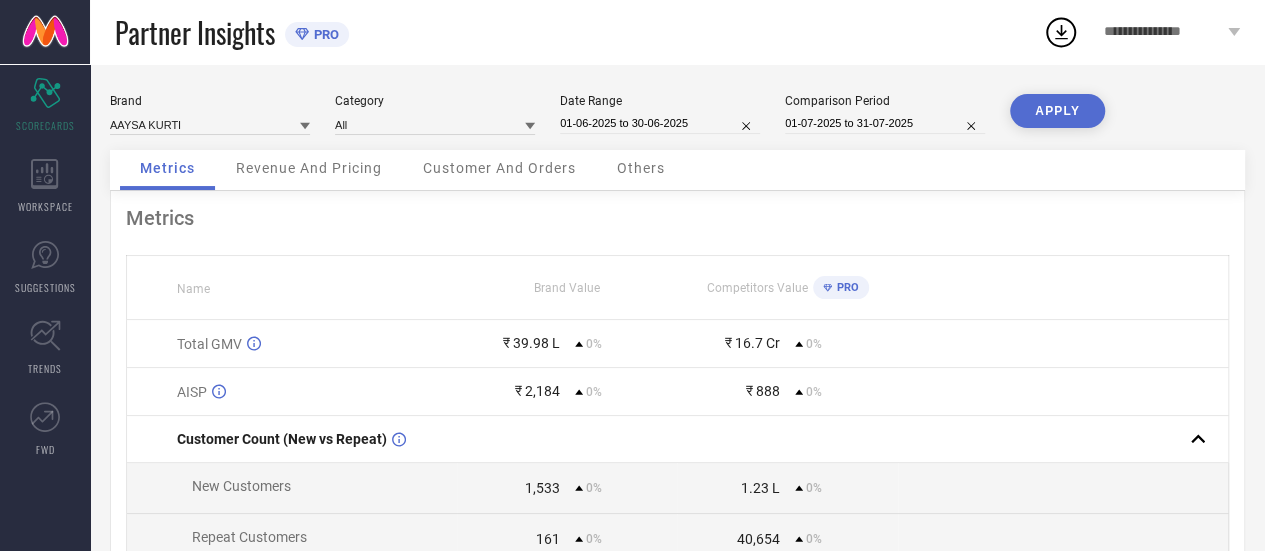 select on "5" 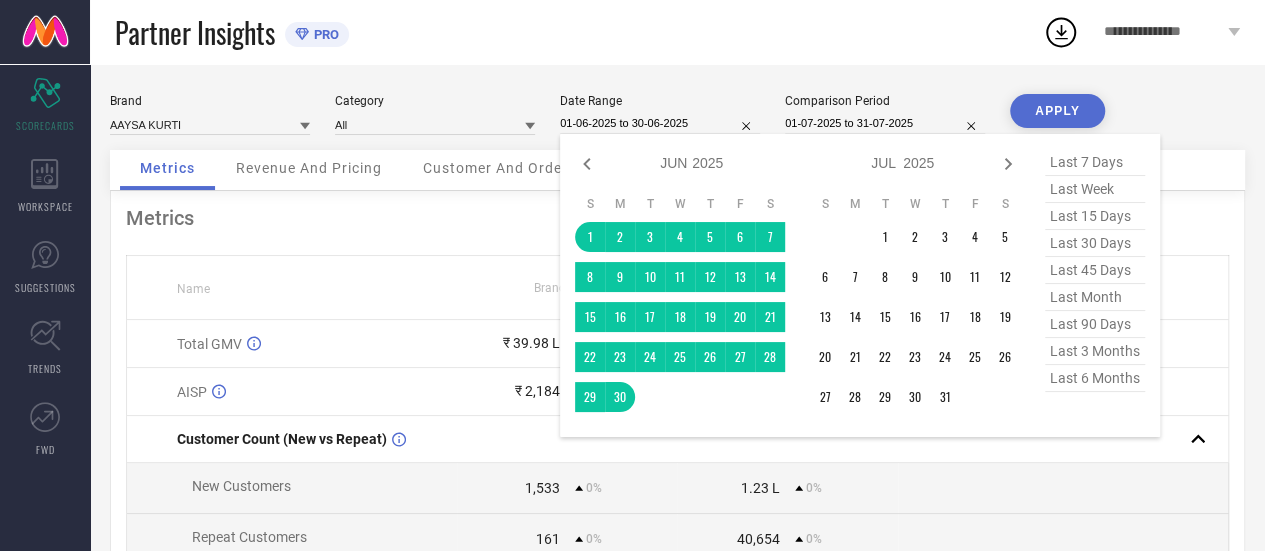click on "01-06-2025 to 30-06-2025" at bounding box center (660, 123) 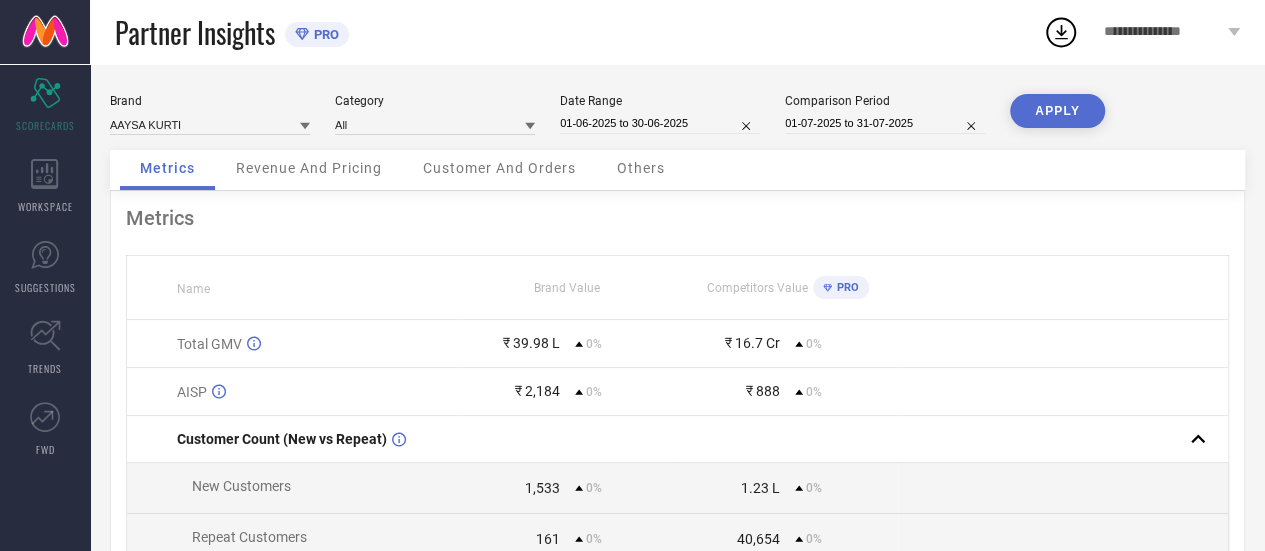 click on "APPLY" at bounding box center (1057, 111) 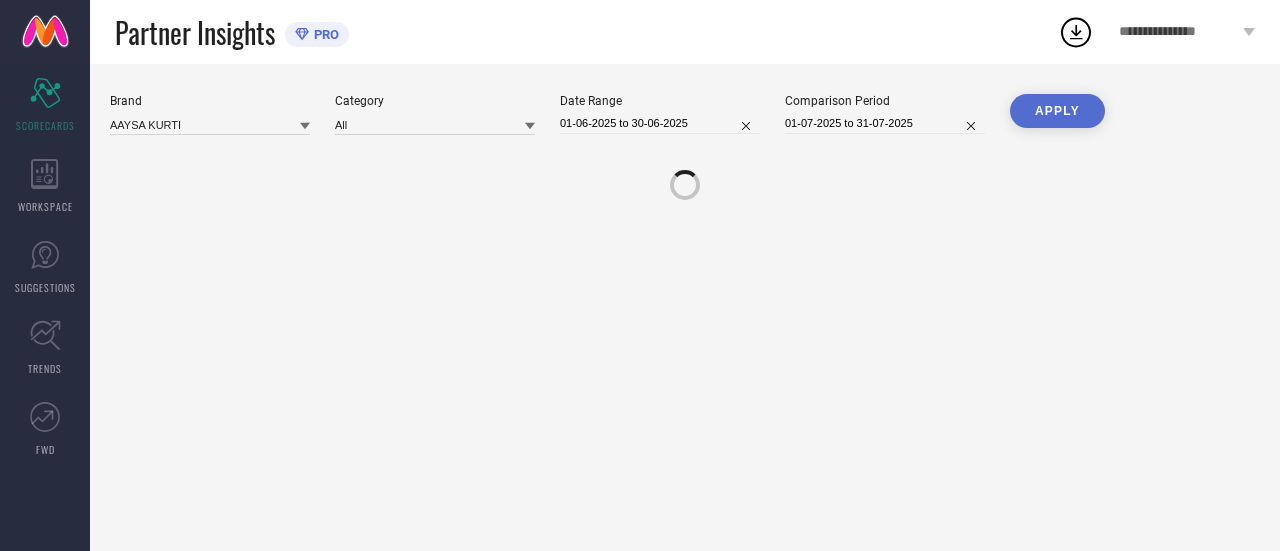 select on "6" 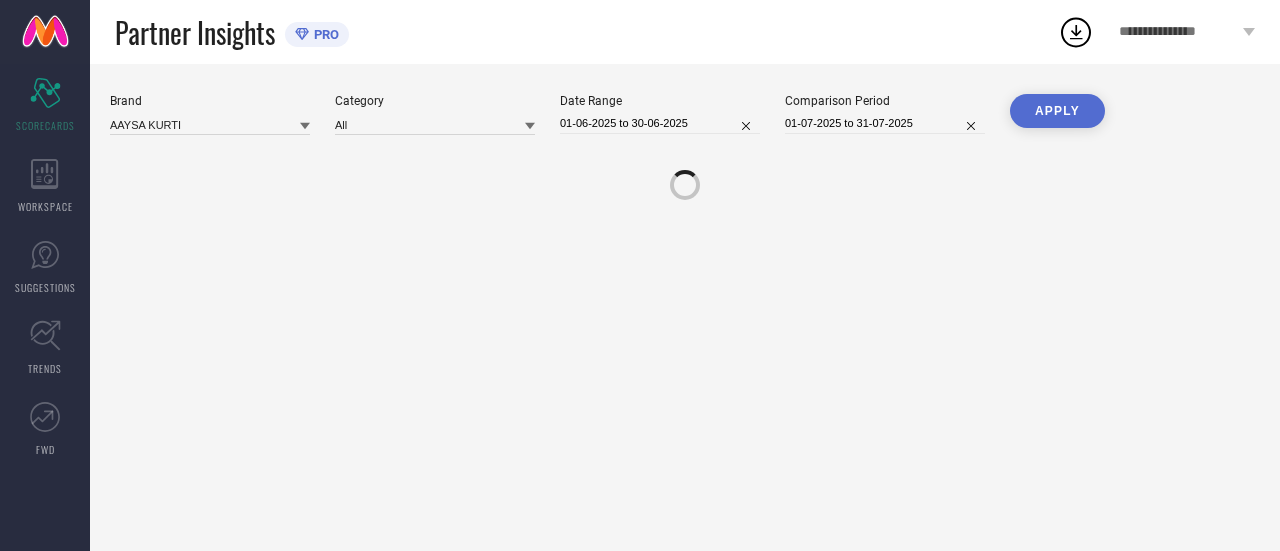 select on "2025" 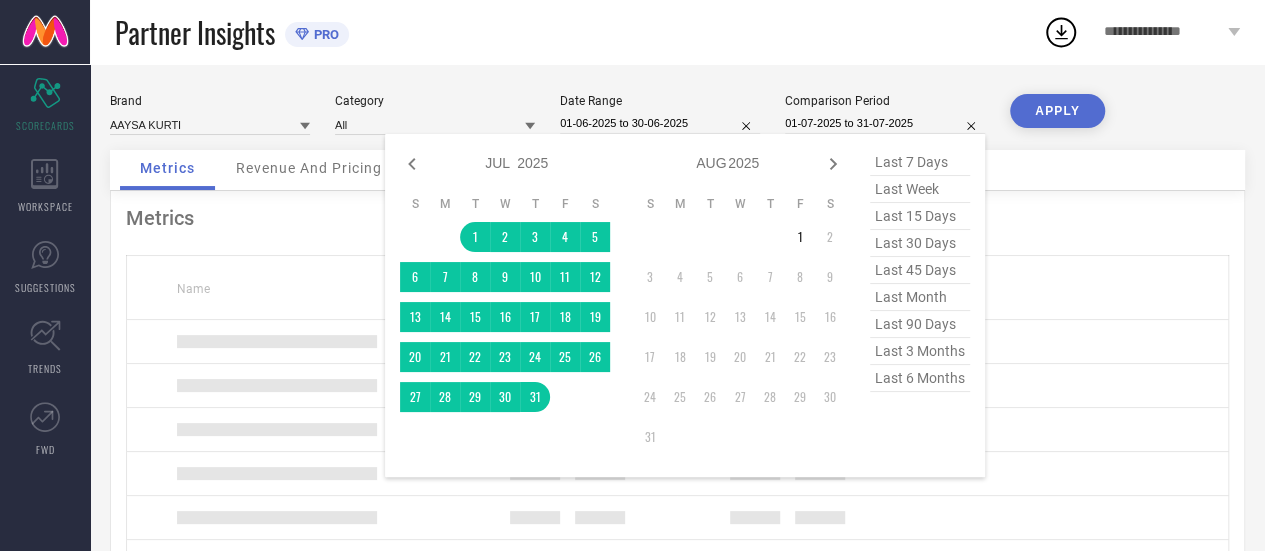 click on "01-07-2025 to 31-07-2025" at bounding box center [885, 123] 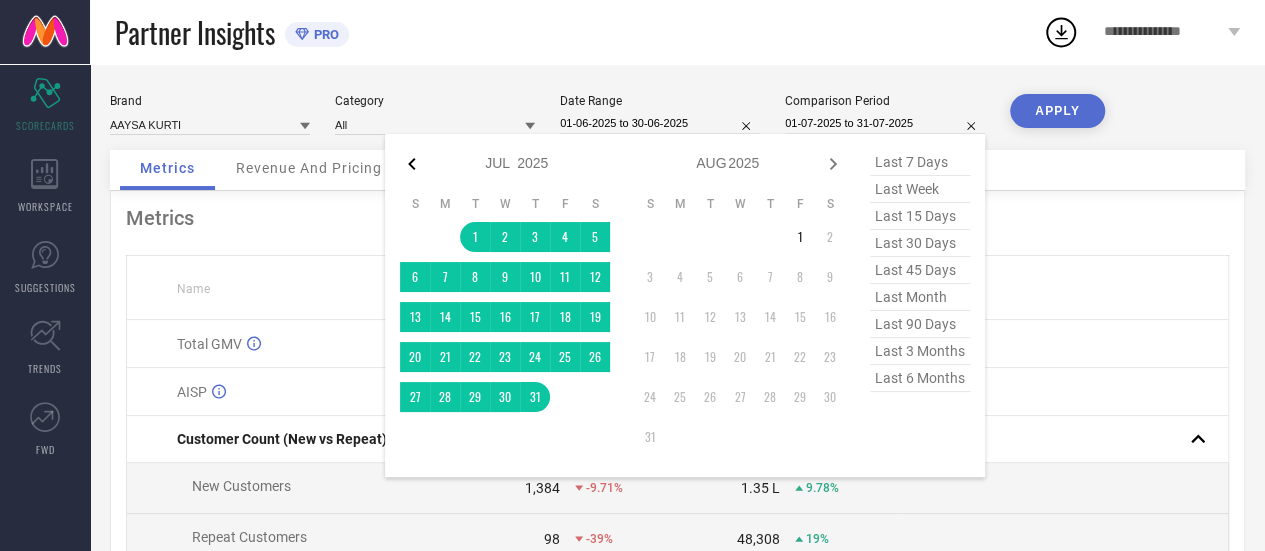 click 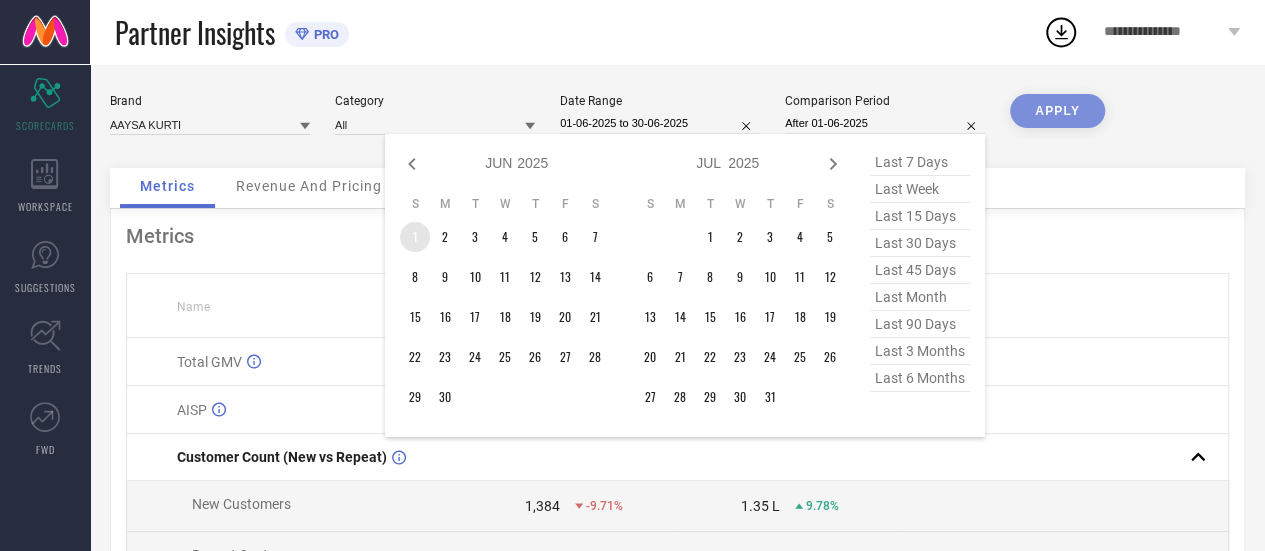 click on "1" at bounding box center [415, 237] 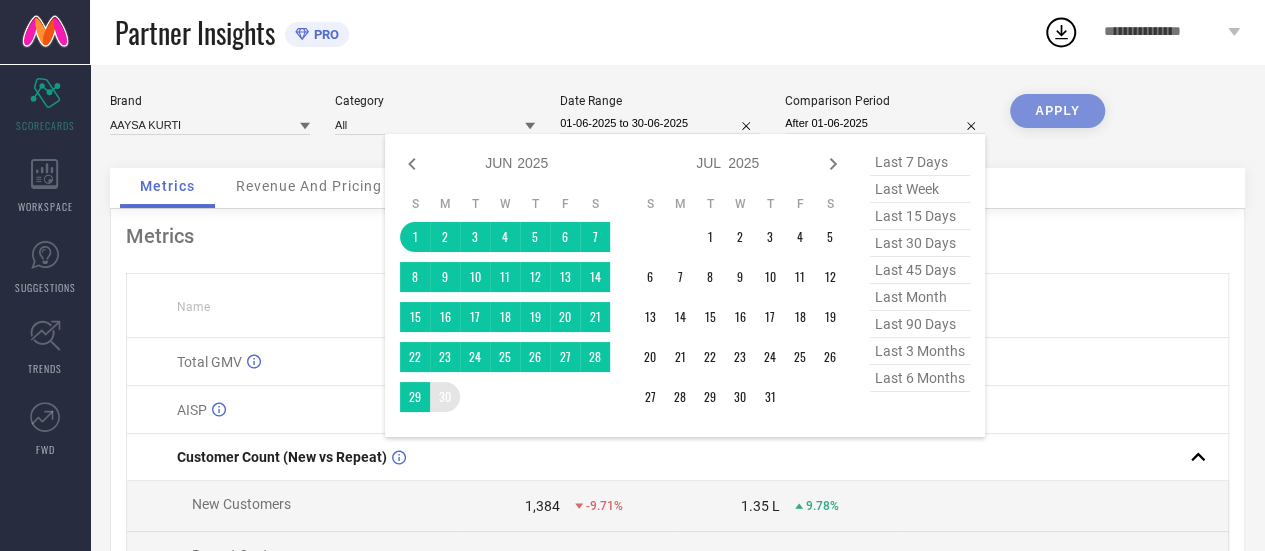 type on "01-06-2025 to 30-06-2025" 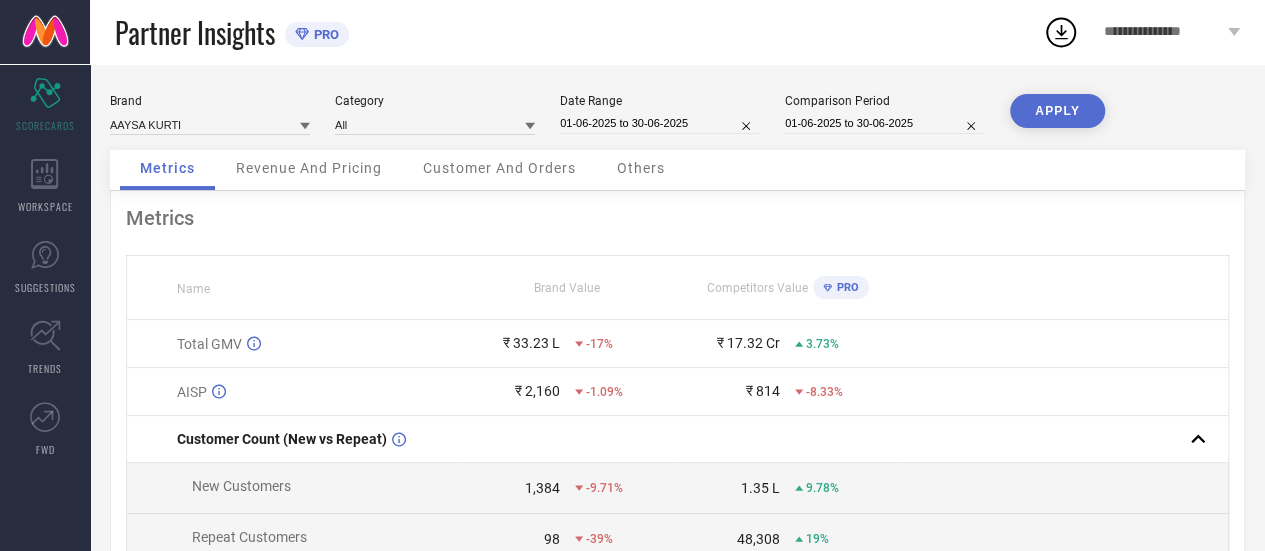 click on "APPLY" at bounding box center (1057, 111) 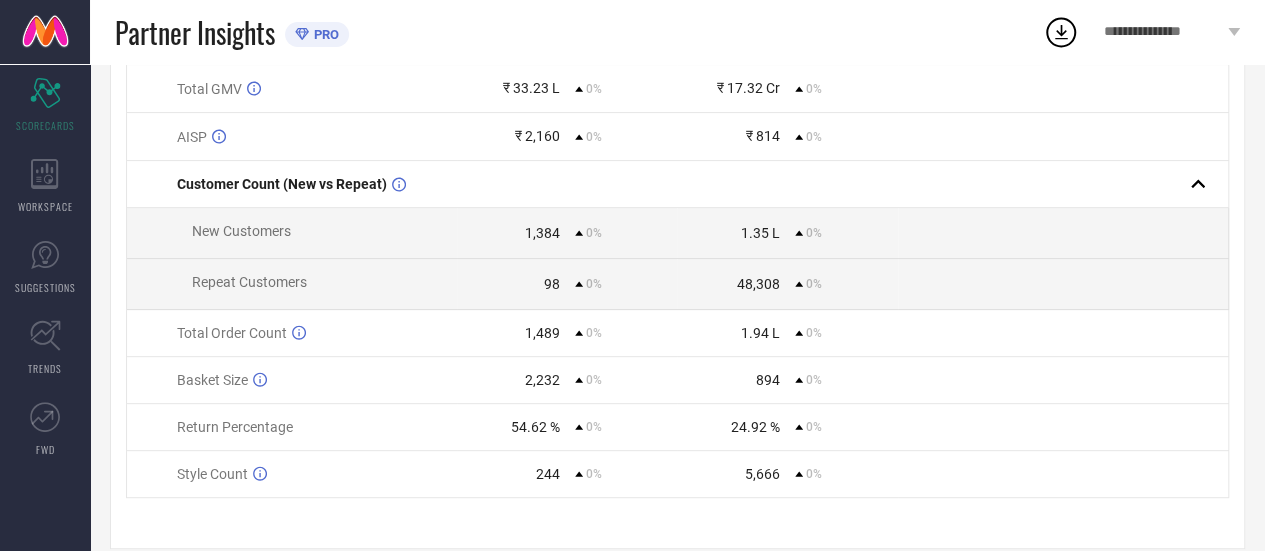 scroll, scrollTop: 0, scrollLeft: 0, axis: both 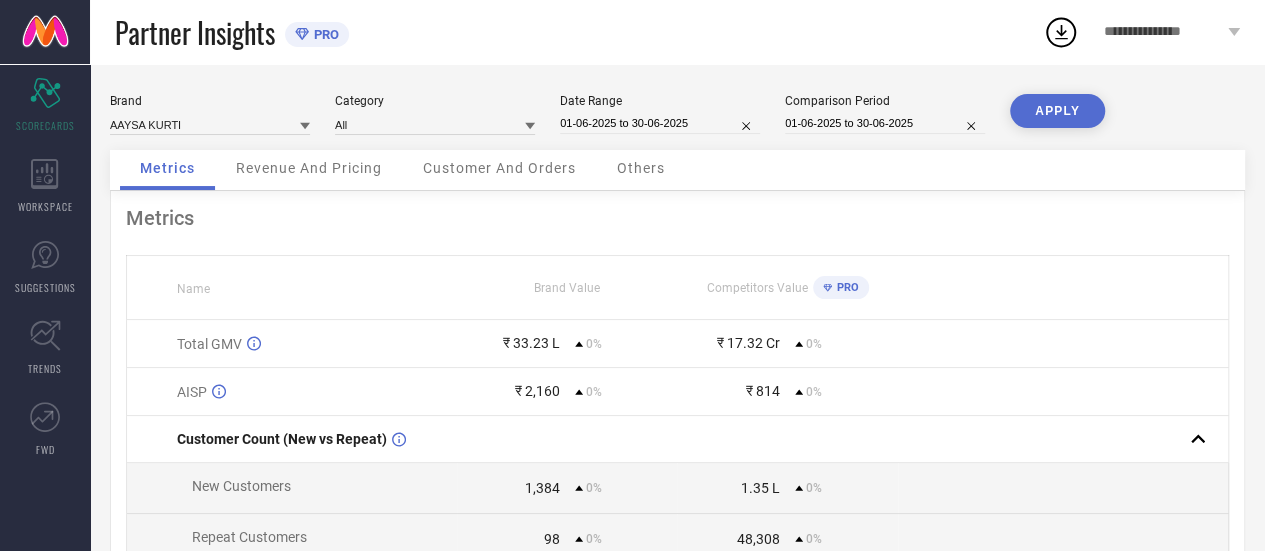 select on "5" 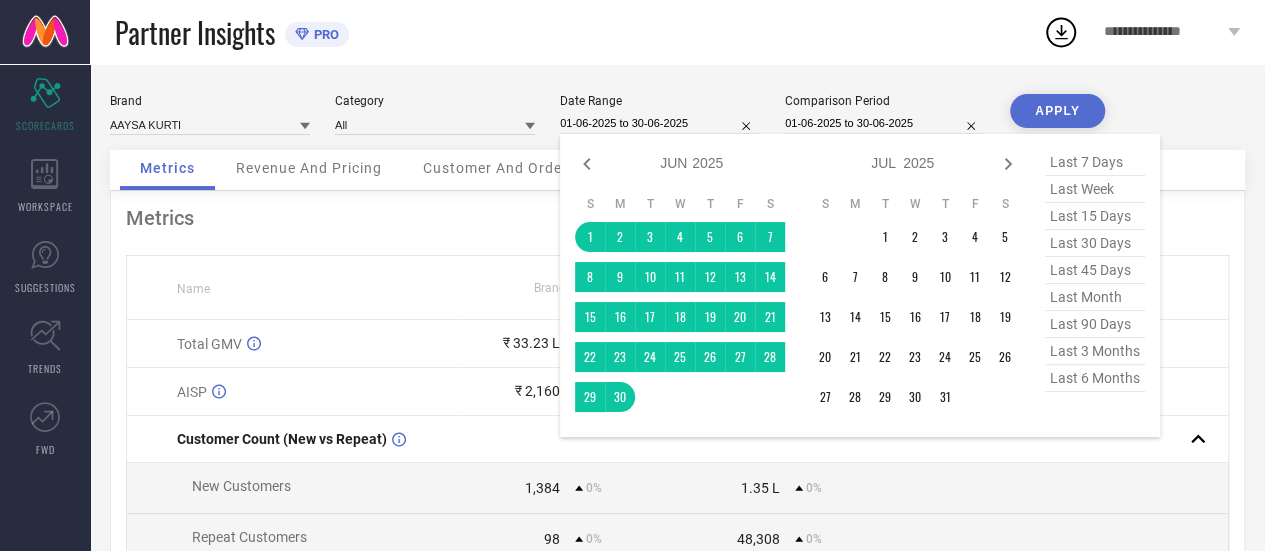click on "01-06-2025 to 30-06-2025" at bounding box center [660, 123] 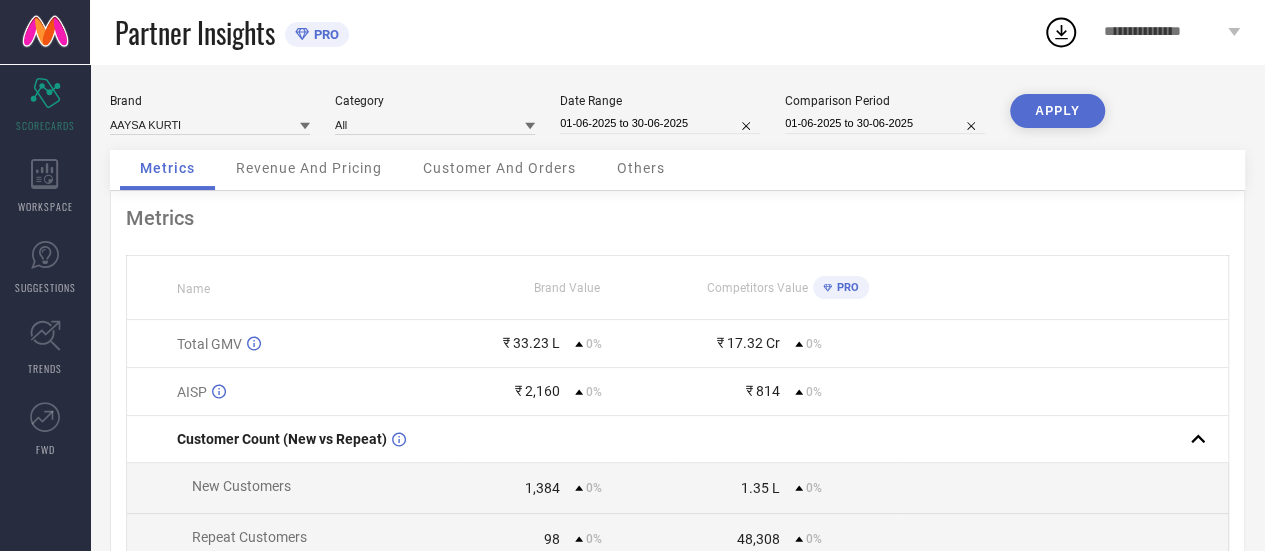 click on "Metrics Name Brand Value   Competitors Value   PRO Total GMV ₹ [AMOUNT]   0% ₹ [AMOUNT]   0% AISP ₹ [NUMBER]   0% ₹ [NUMBER]   0% Customer Count (New vs Repeat)  New Customers [NUMBER]   0% [AMOUNT]   0% Repeat Customers [NUMBER]   0% [AMOUNT]   0% Total Order Count  [NUMBER]   0% [AMOUNT]   0% Basket Size  [NUMBER]   0% [NUMBER]   0% Return Percentage  [PERCENTAGE]   0% [PERCENTAGE]   0% Style Count  [NUMBER]   0% [NUMBER]   0%" at bounding box center (677, 497) 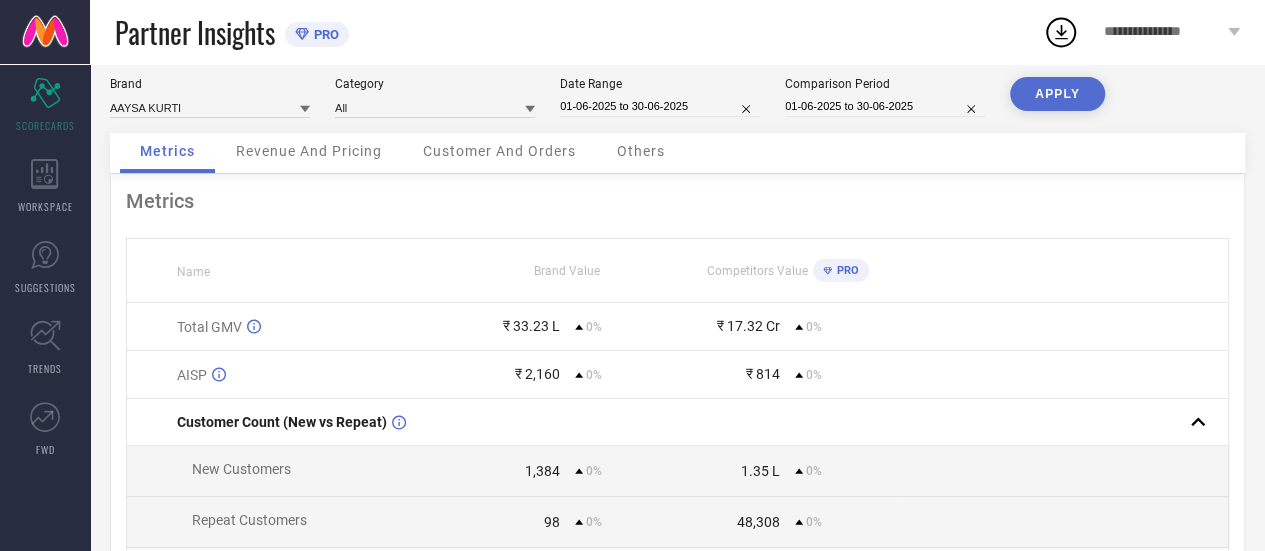scroll, scrollTop: 0, scrollLeft: 0, axis: both 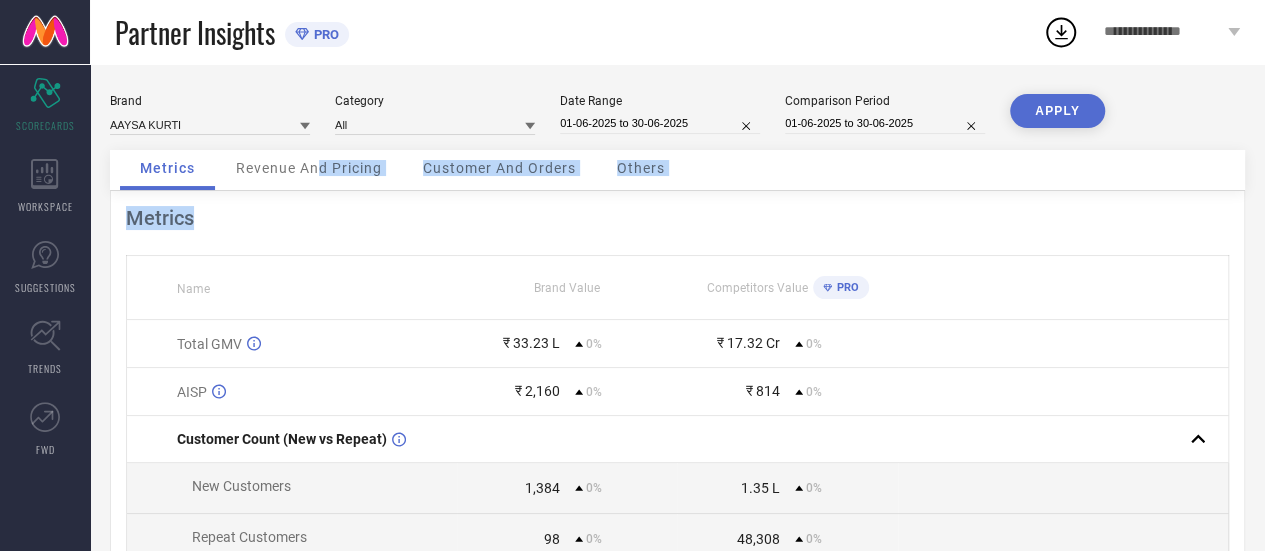 drag, startPoint x: 352, startPoint y: 207, endPoint x: 300, endPoint y: 166, distance: 66.21933 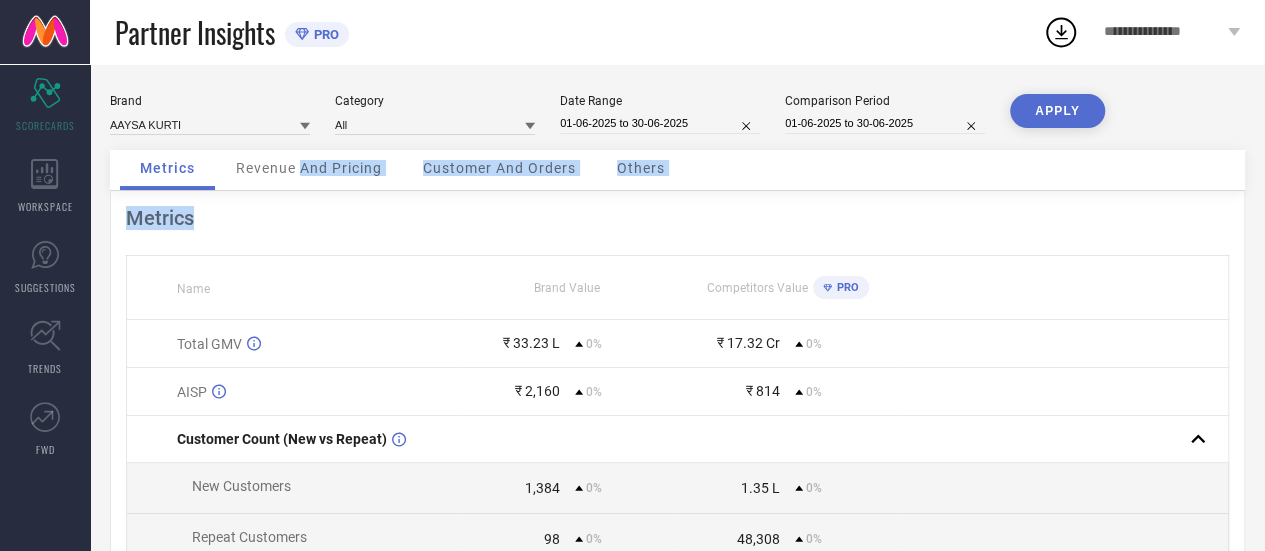 click on "Revenue And Pricing" at bounding box center [309, 168] 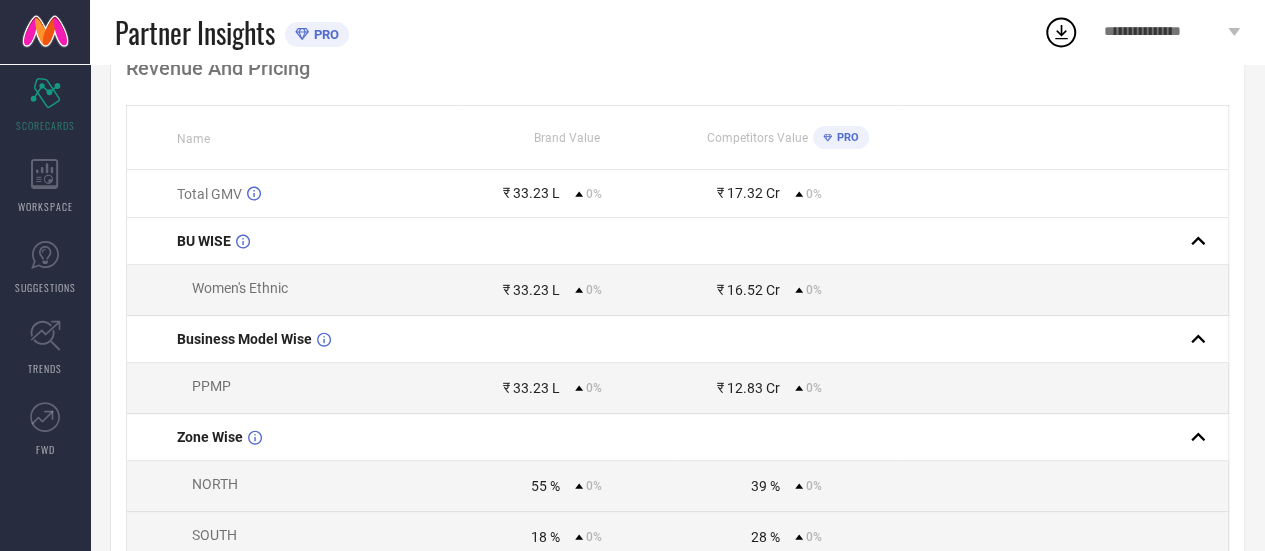scroll, scrollTop: 0, scrollLeft: 0, axis: both 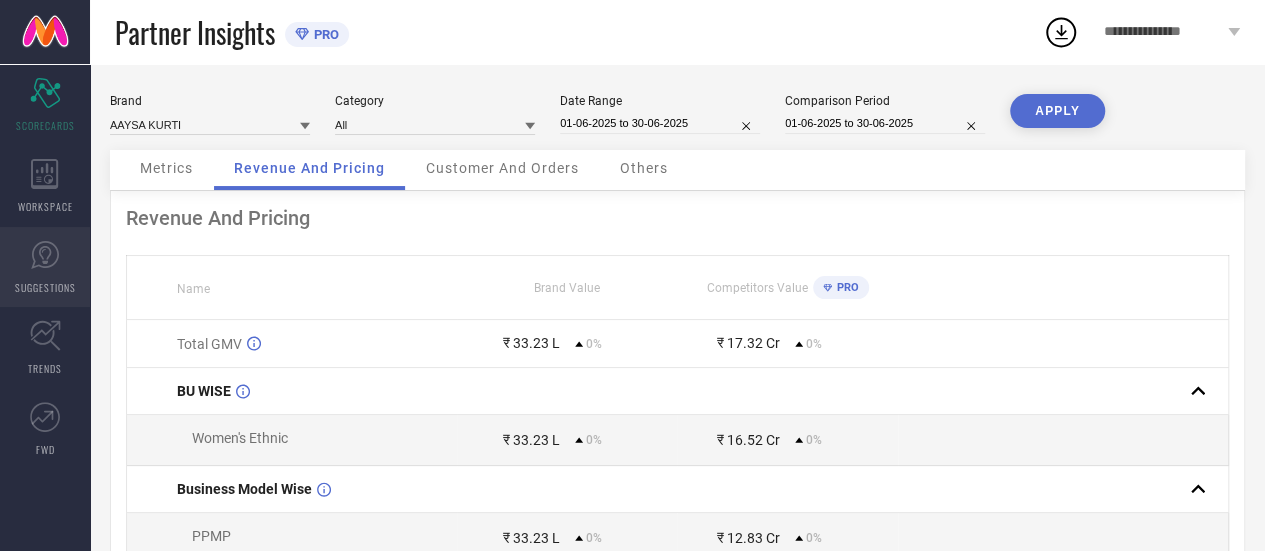 click 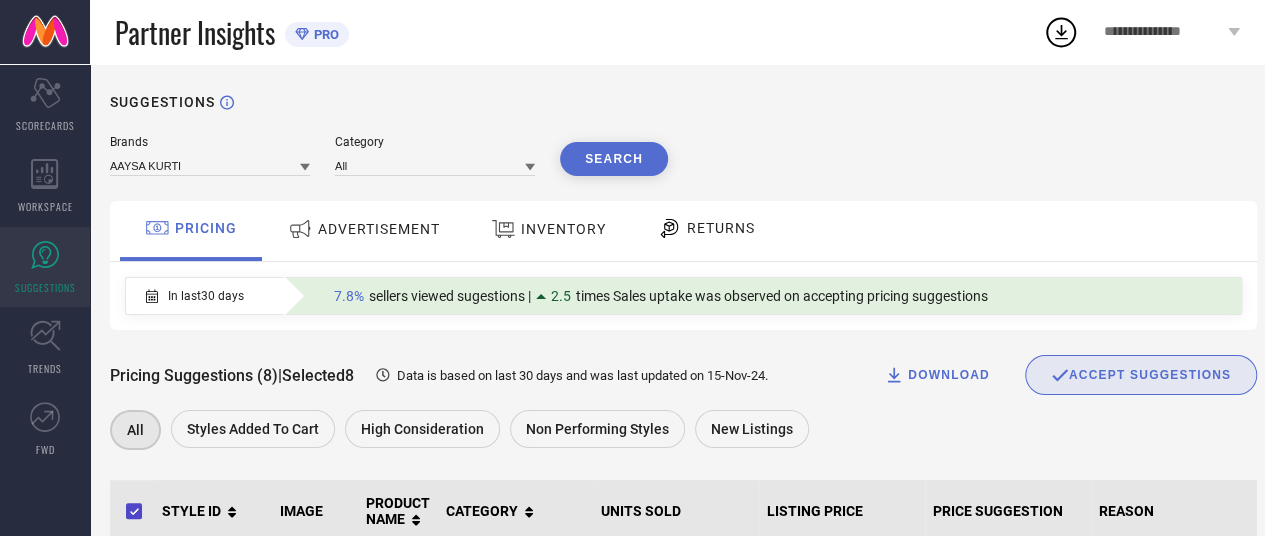 click 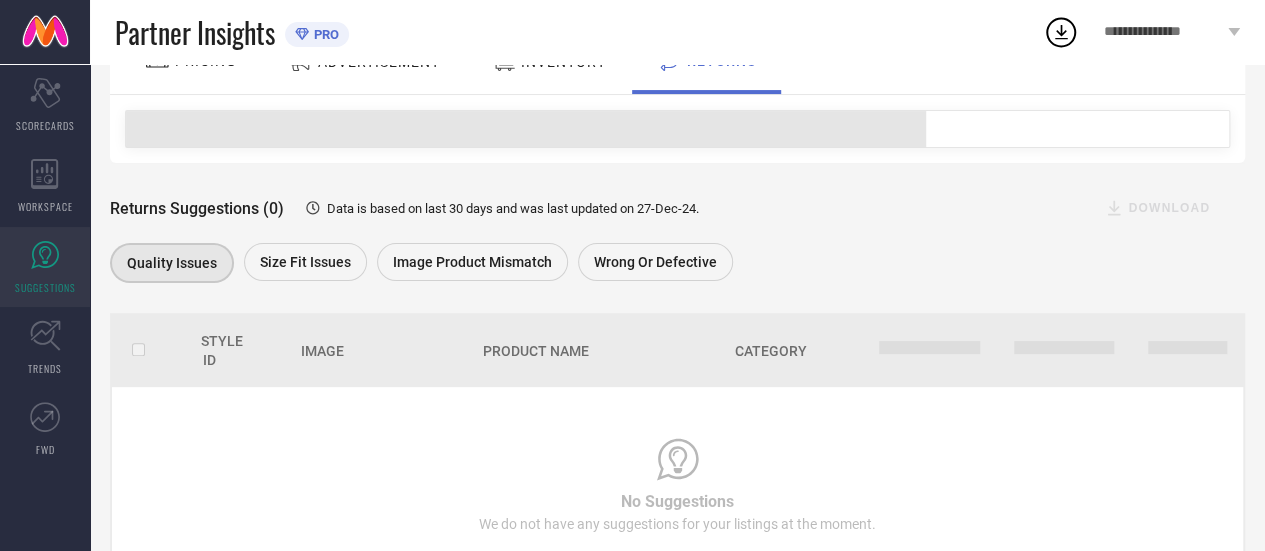 scroll, scrollTop: 253, scrollLeft: 0, axis: vertical 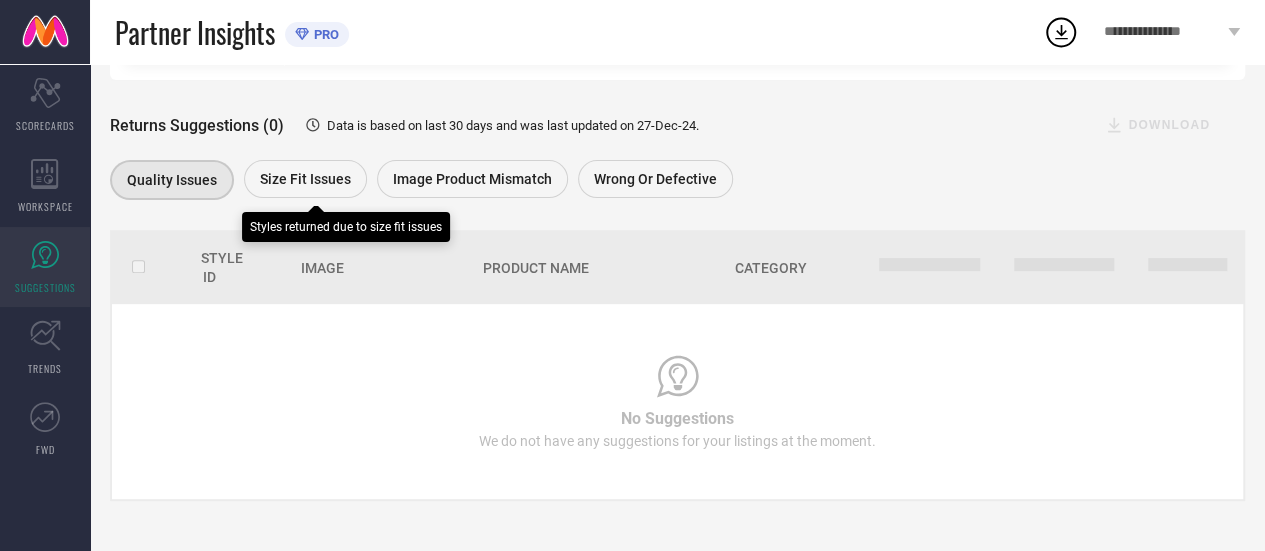 click on "Size fit issues" at bounding box center [305, 179] 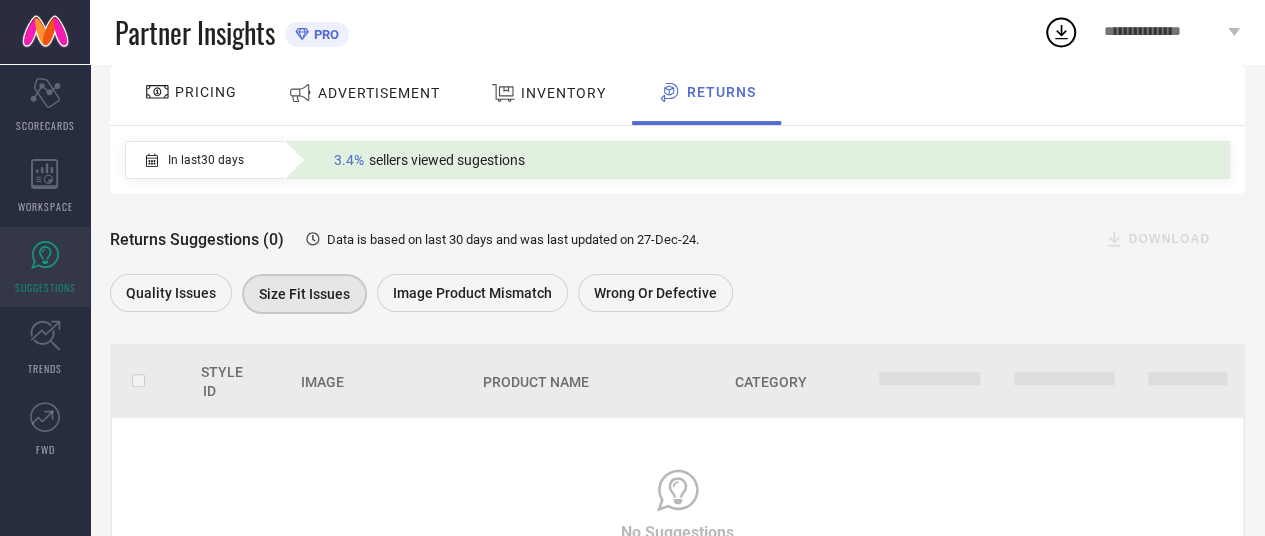 scroll, scrollTop: 0, scrollLeft: 0, axis: both 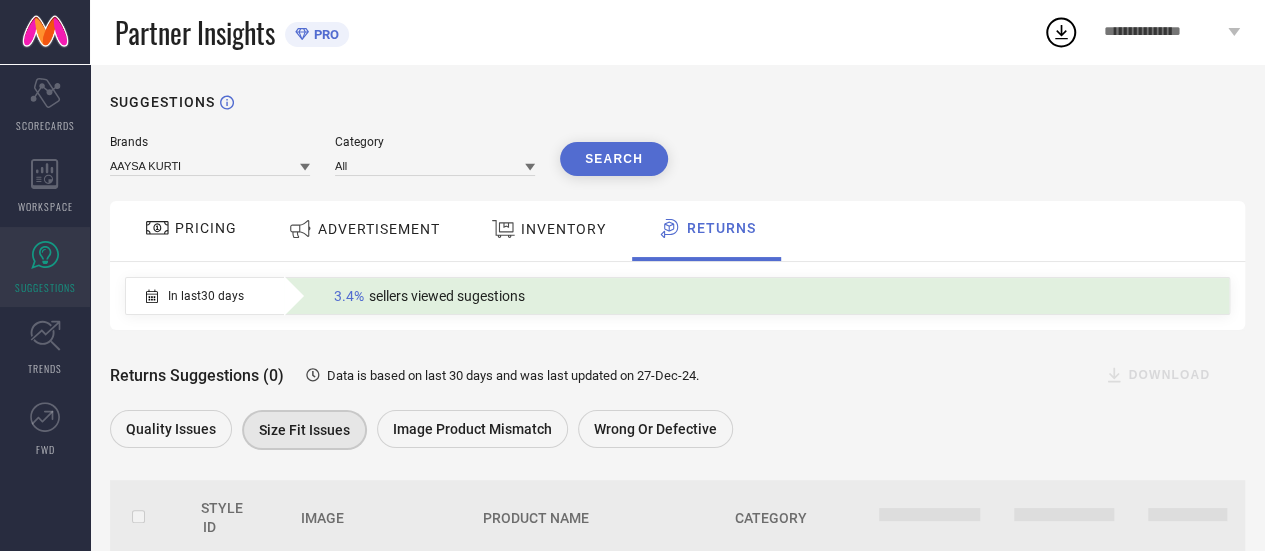 click on "PRICING" at bounding box center (191, 228) 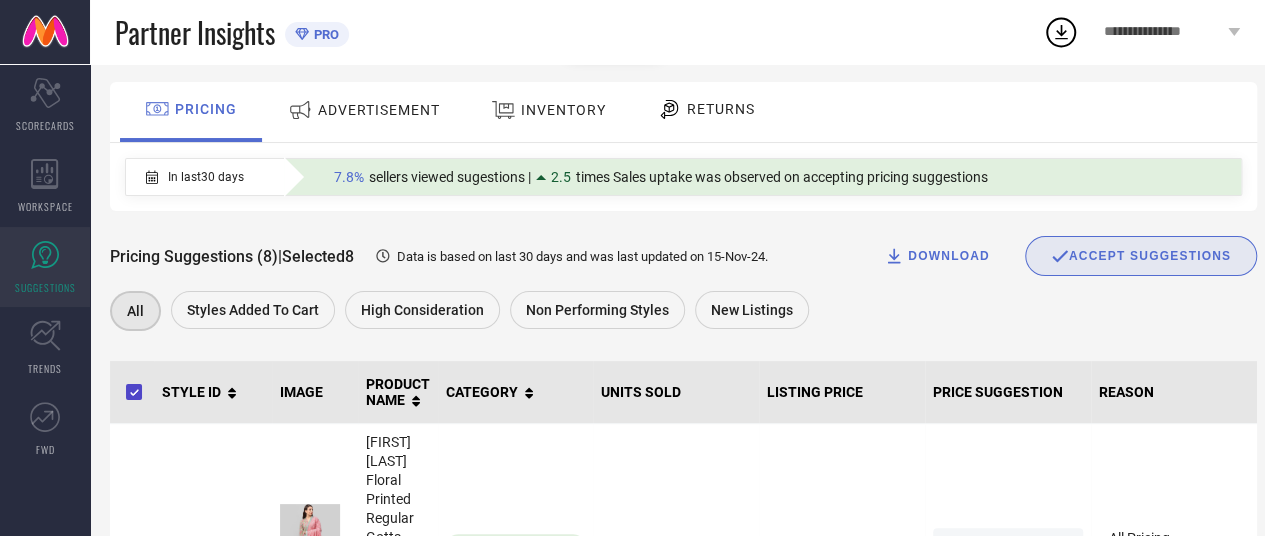 scroll, scrollTop: 0, scrollLeft: 0, axis: both 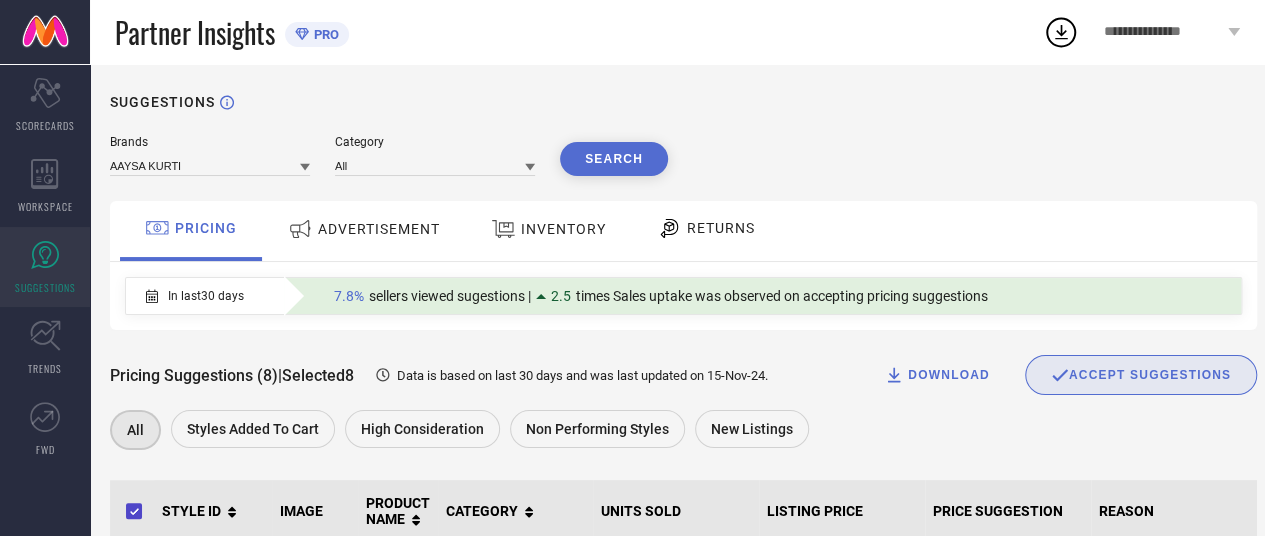 click on "ADVERTISEMENT" at bounding box center [364, 229] 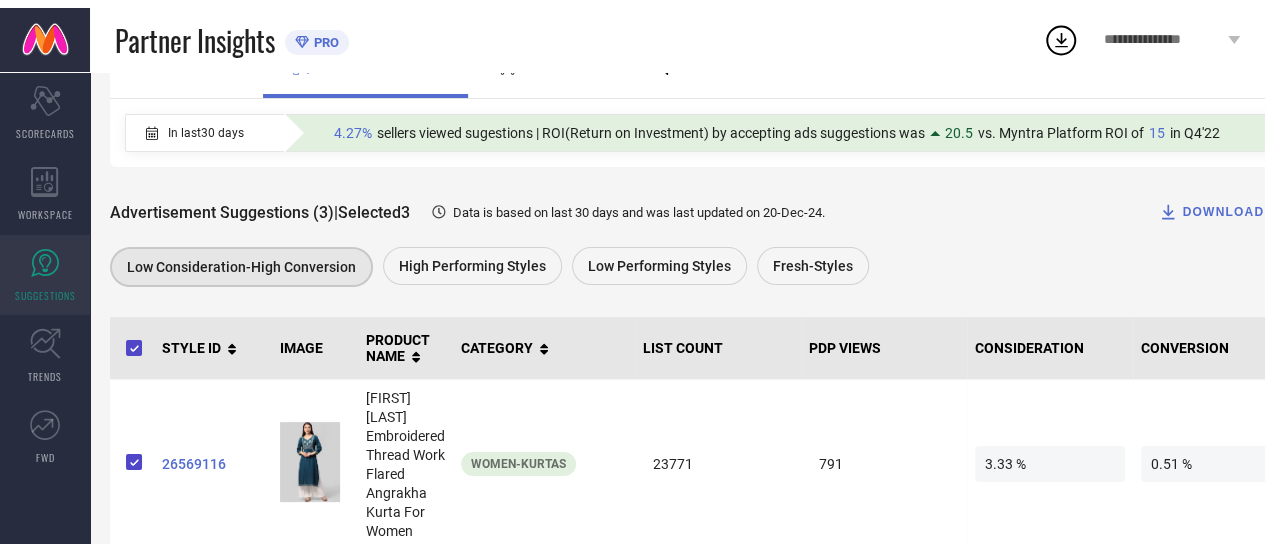 scroll, scrollTop: 0, scrollLeft: 0, axis: both 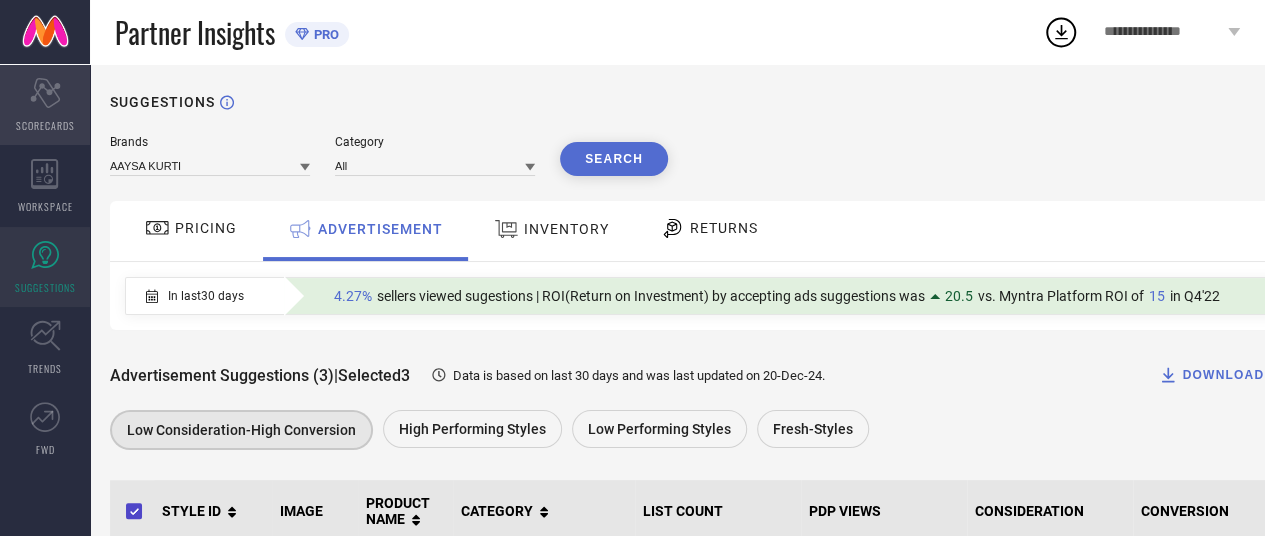 click on "SCORECARDS" at bounding box center (45, 125) 